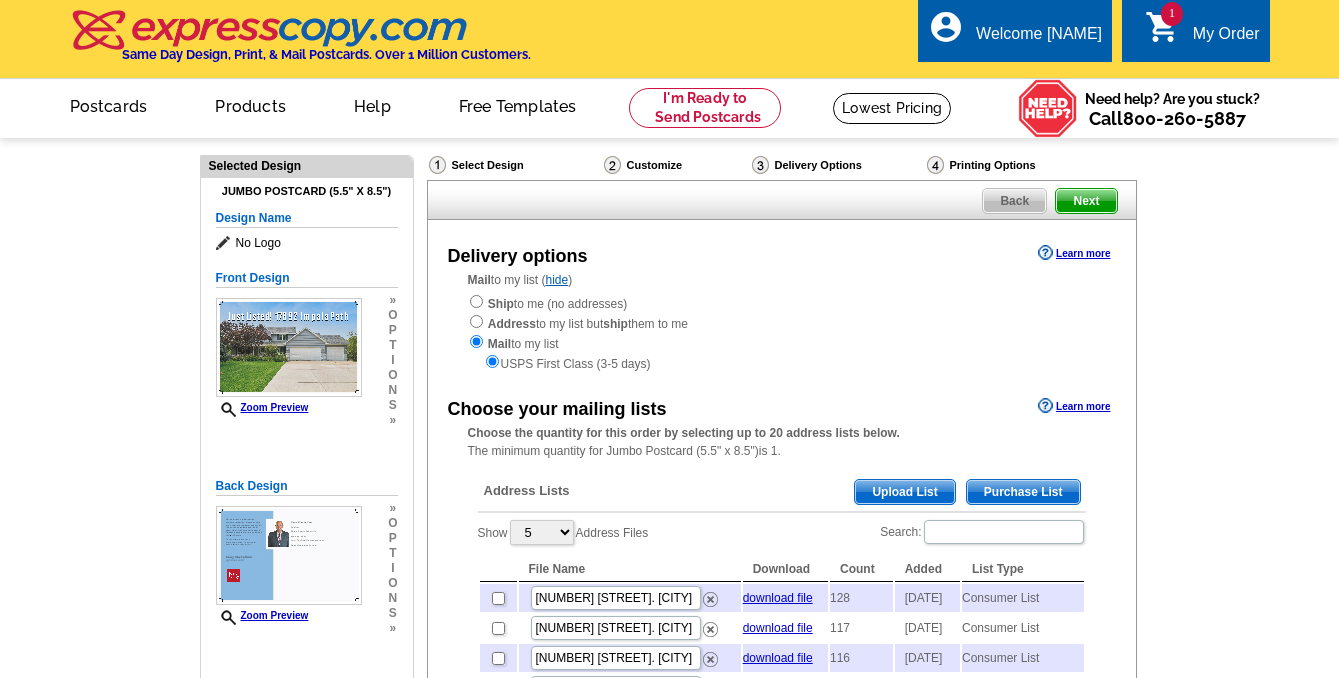 scroll, scrollTop: 454, scrollLeft: 0, axis: vertical 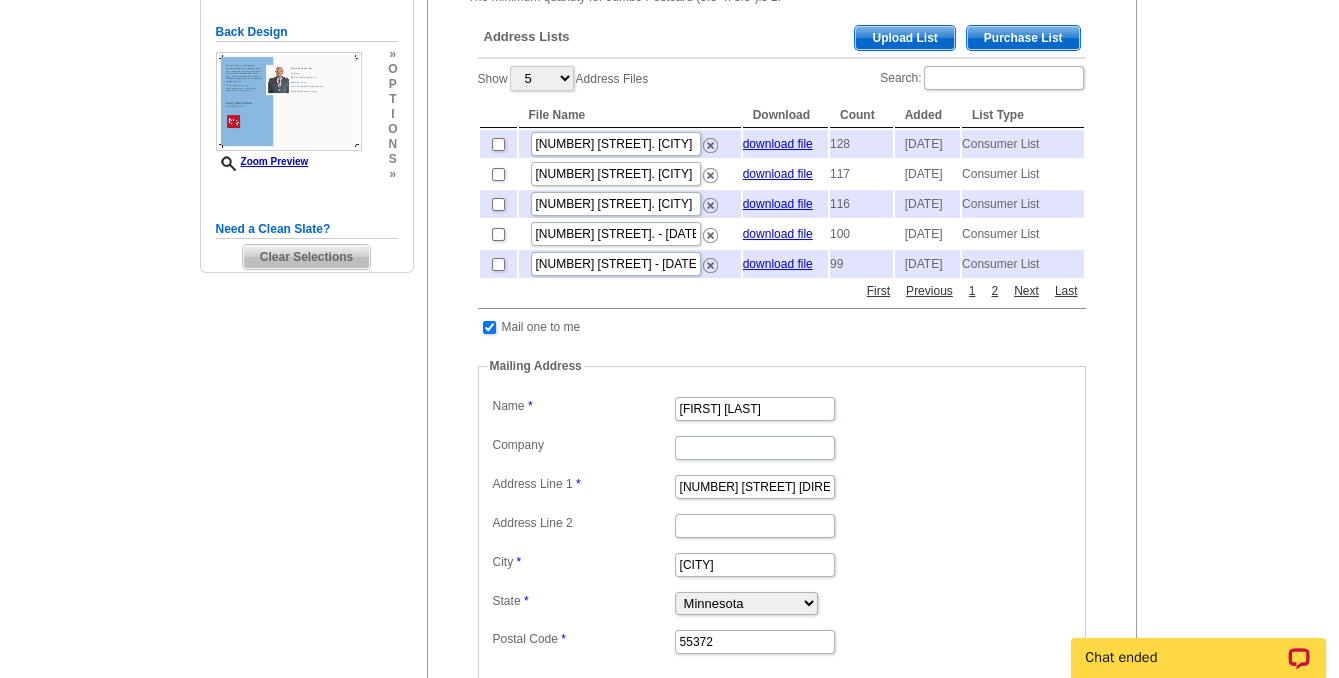click on "Upload List" at bounding box center (904, 38) 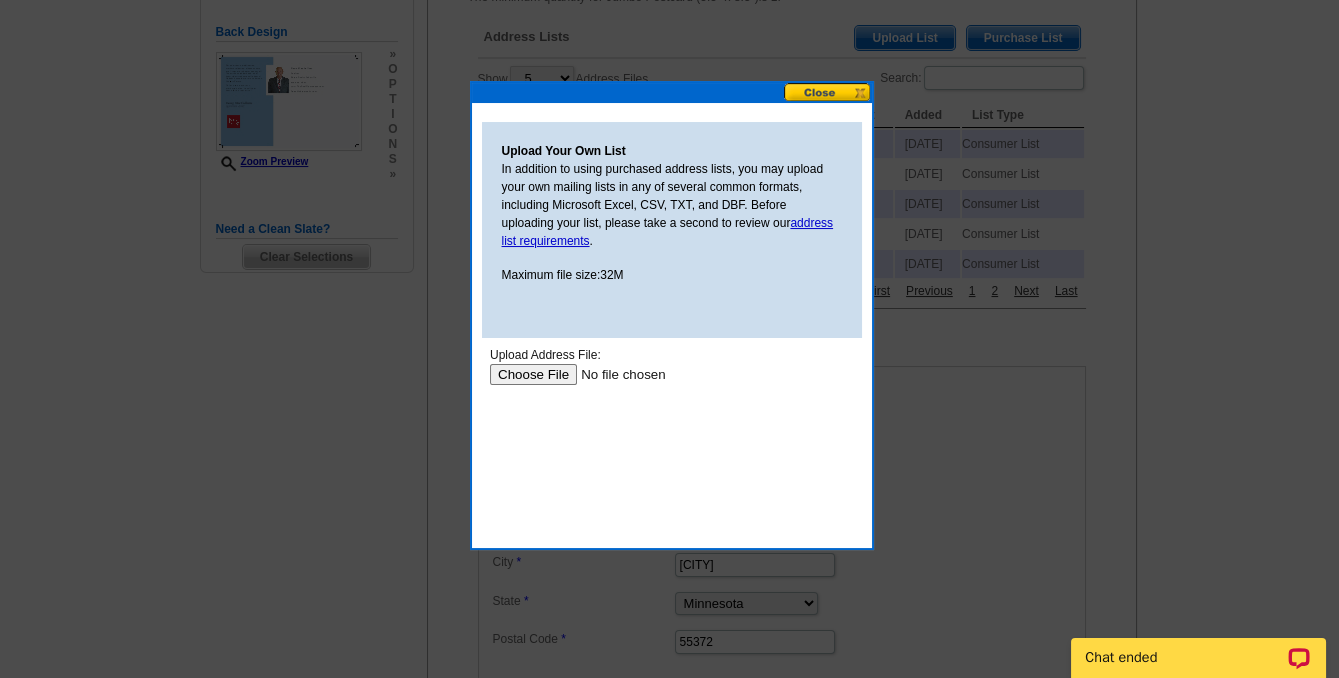 scroll, scrollTop: 0, scrollLeft: 0, axis: both 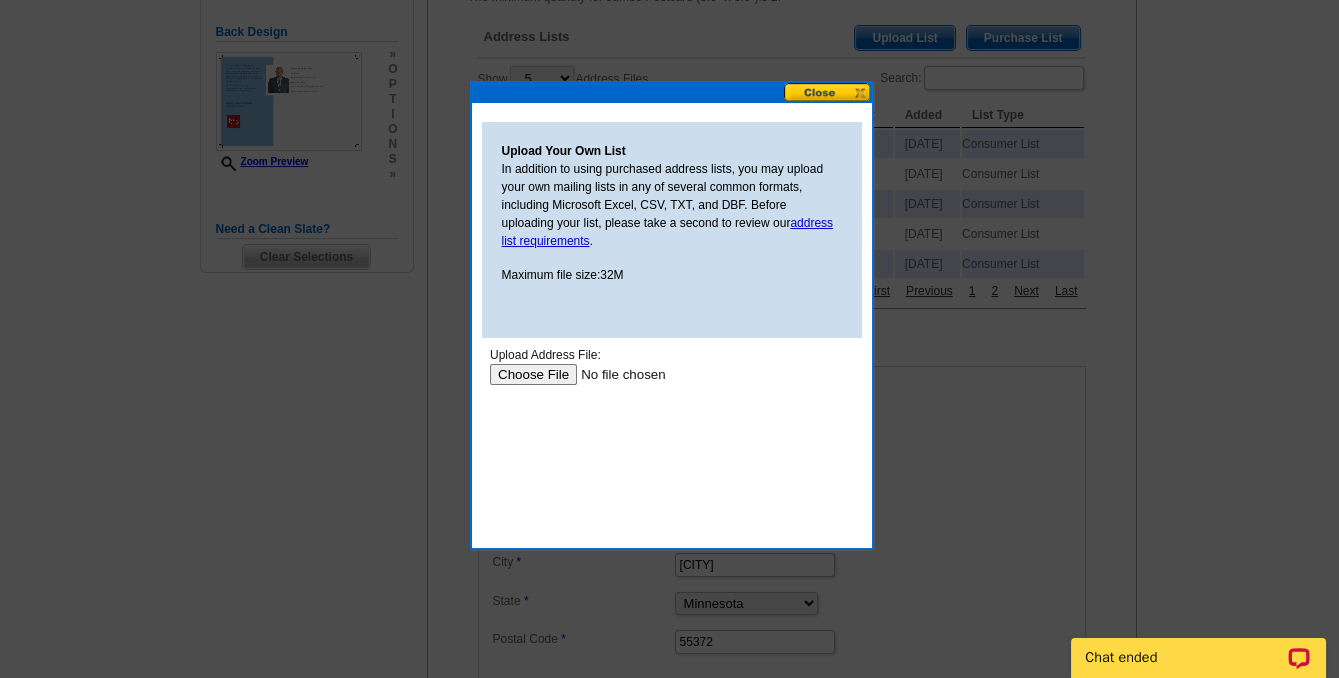 click at bounding box center [615, 373] 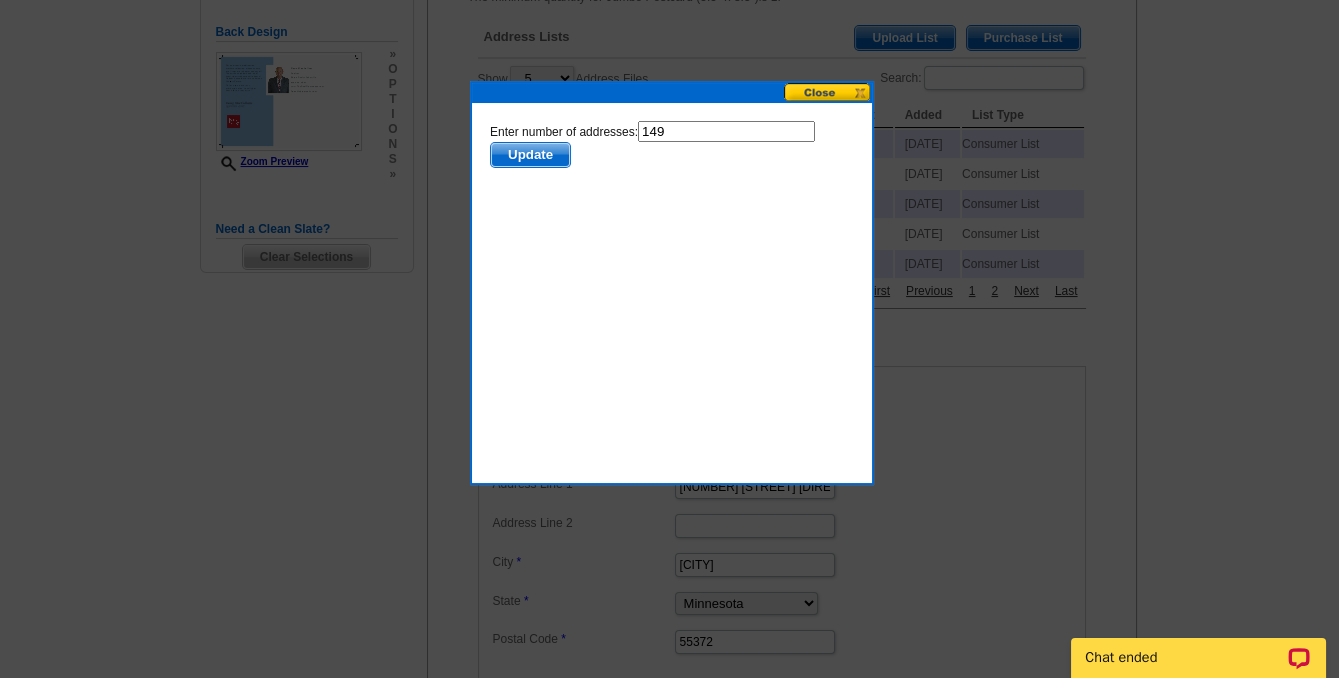 scroll, scrollTop: 0, scrollLeft: 0, axis: both 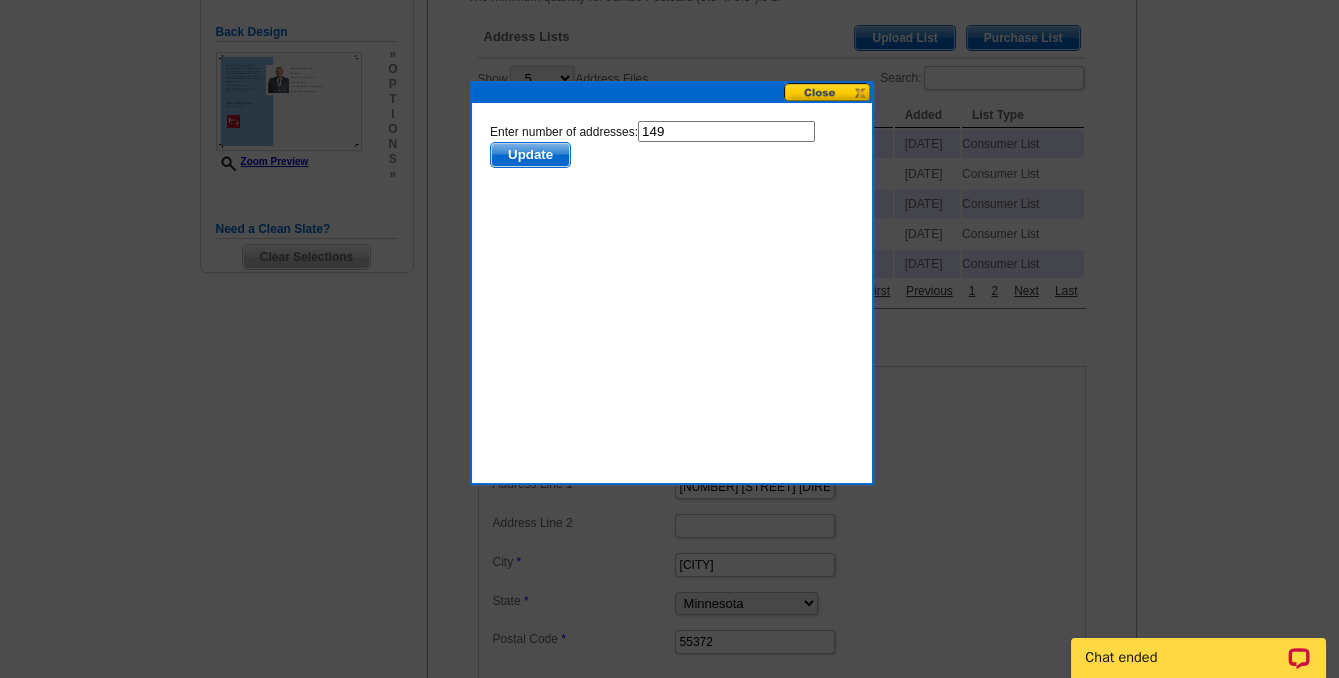 click on "Update" at bounding box center (529, 154) 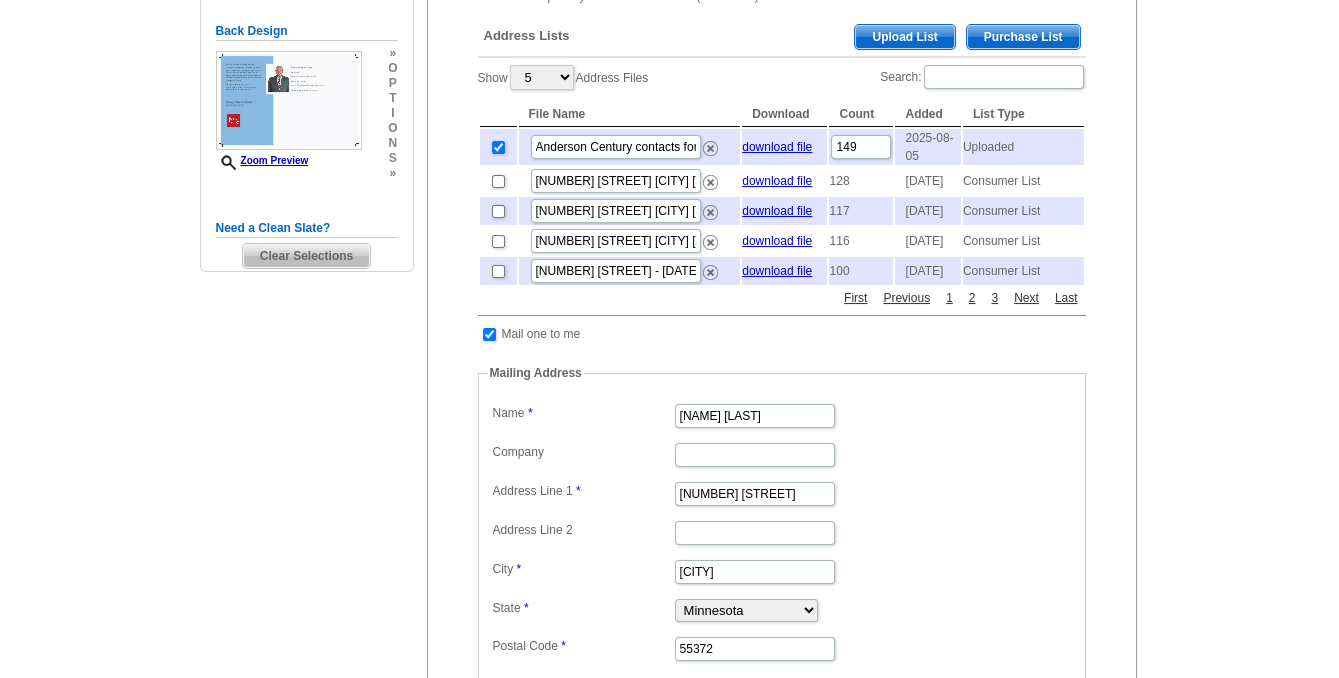 scroll, scrollTop: 454, scrollLeft: 0, axis: vertical 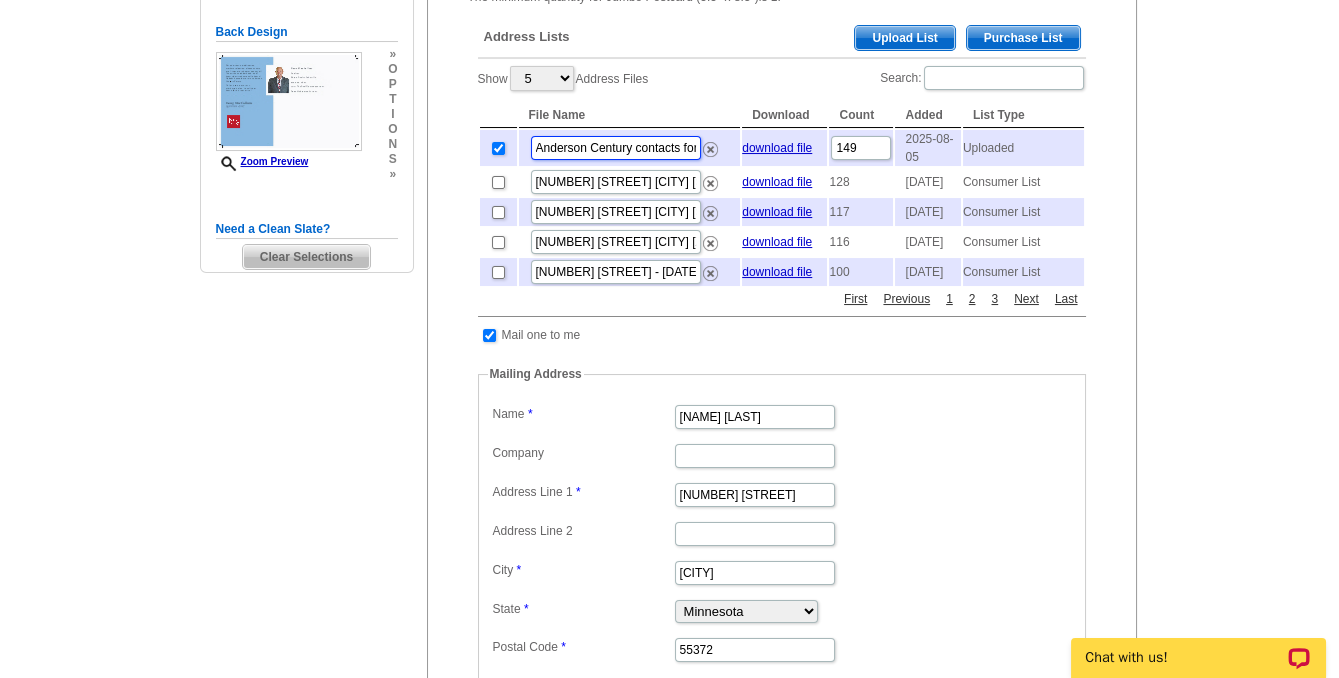 click on "Anderson Century contacts for labels.xlsx" at bounding box center [616, 148] 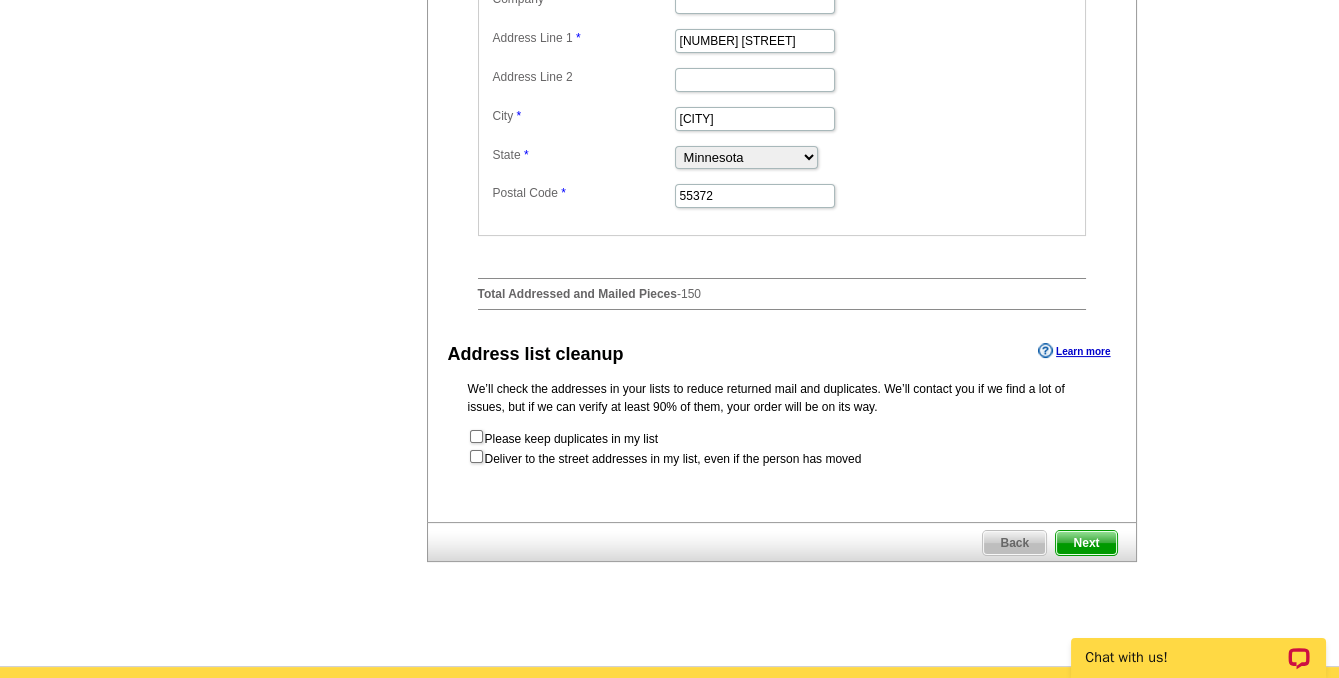 scroll, scrollTop: 909, scrollLeft: 0, axis: vertical 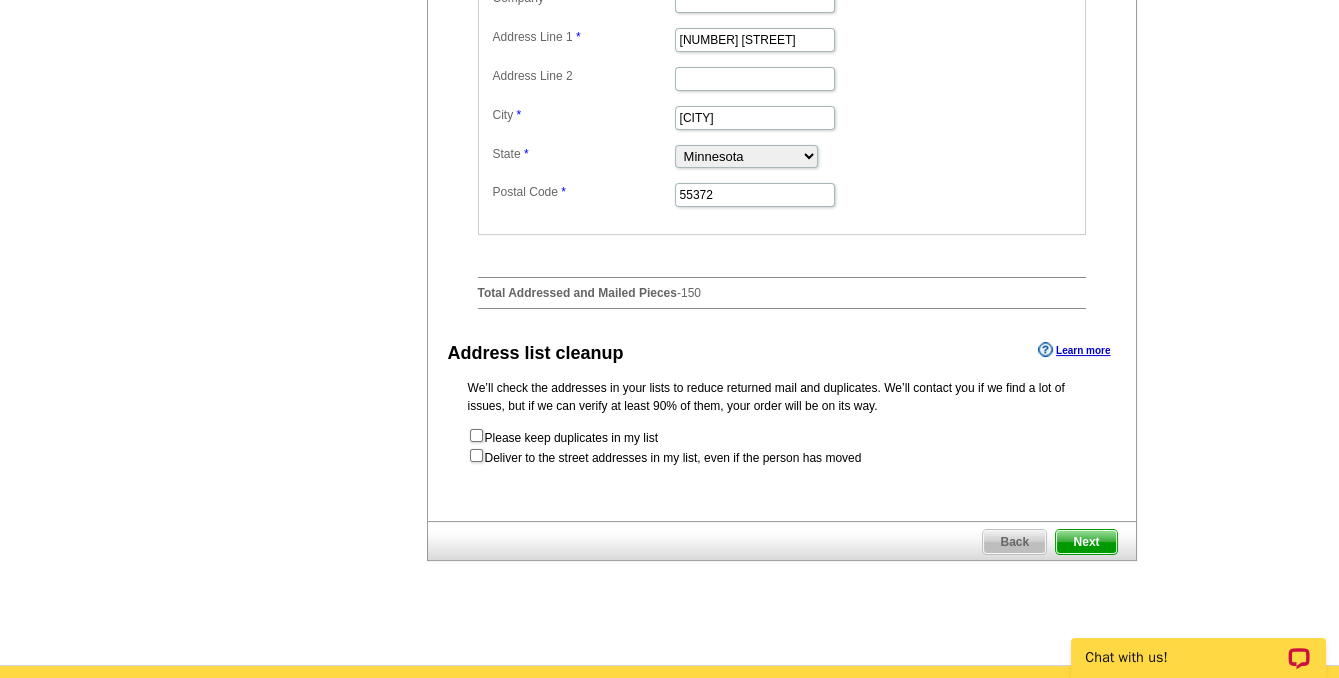 click on "Next" at bounding box center (1086, 542) 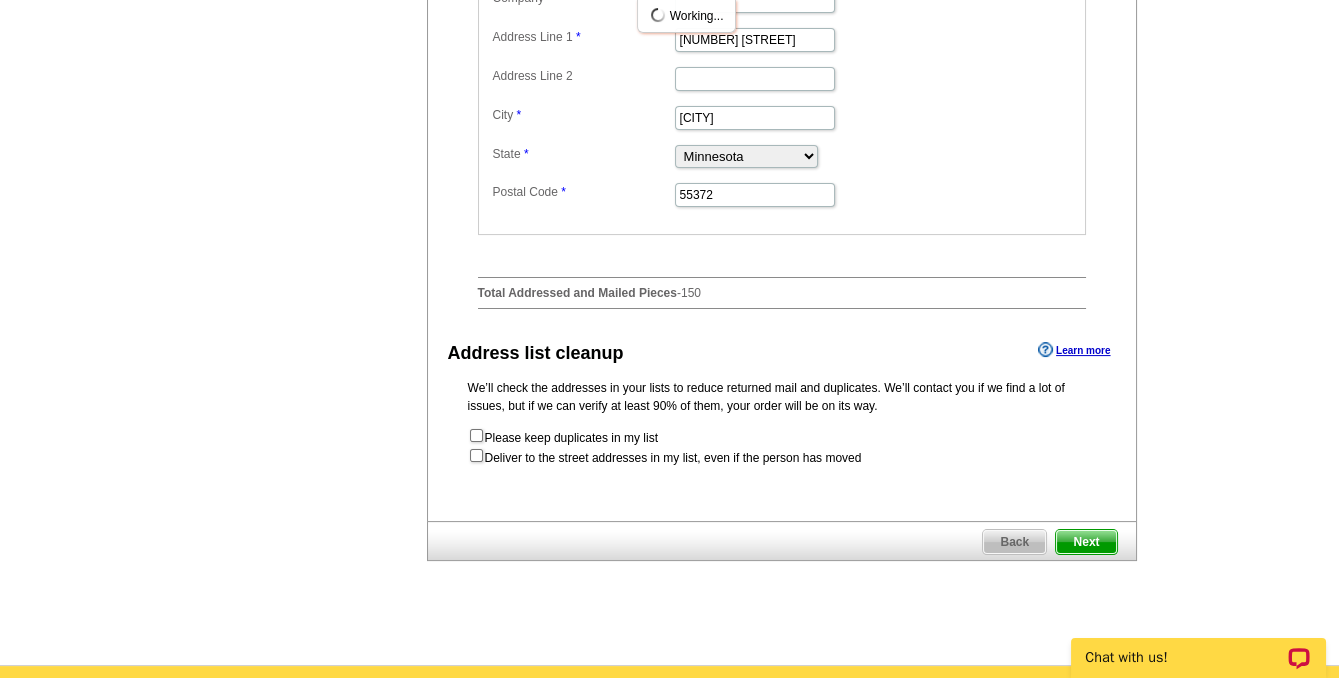 scroll, scrollTop: 0, scrollLeft: 0, axis: both 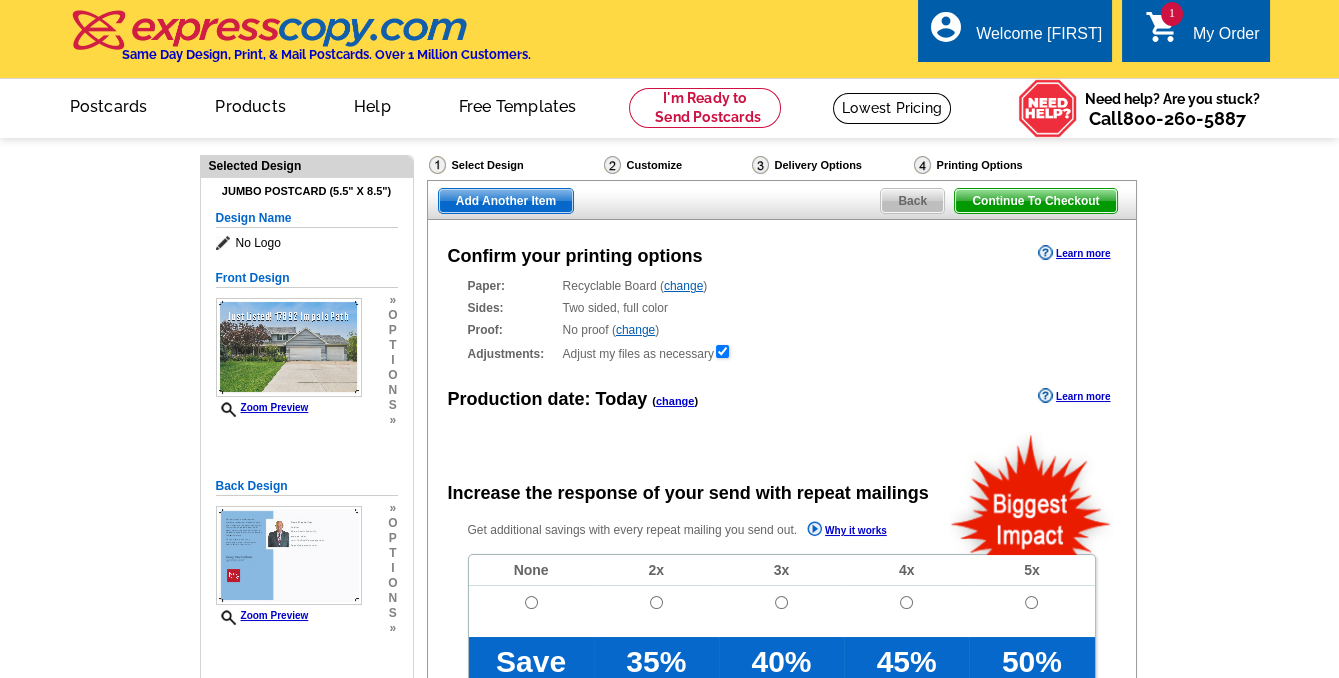 radio on "false" 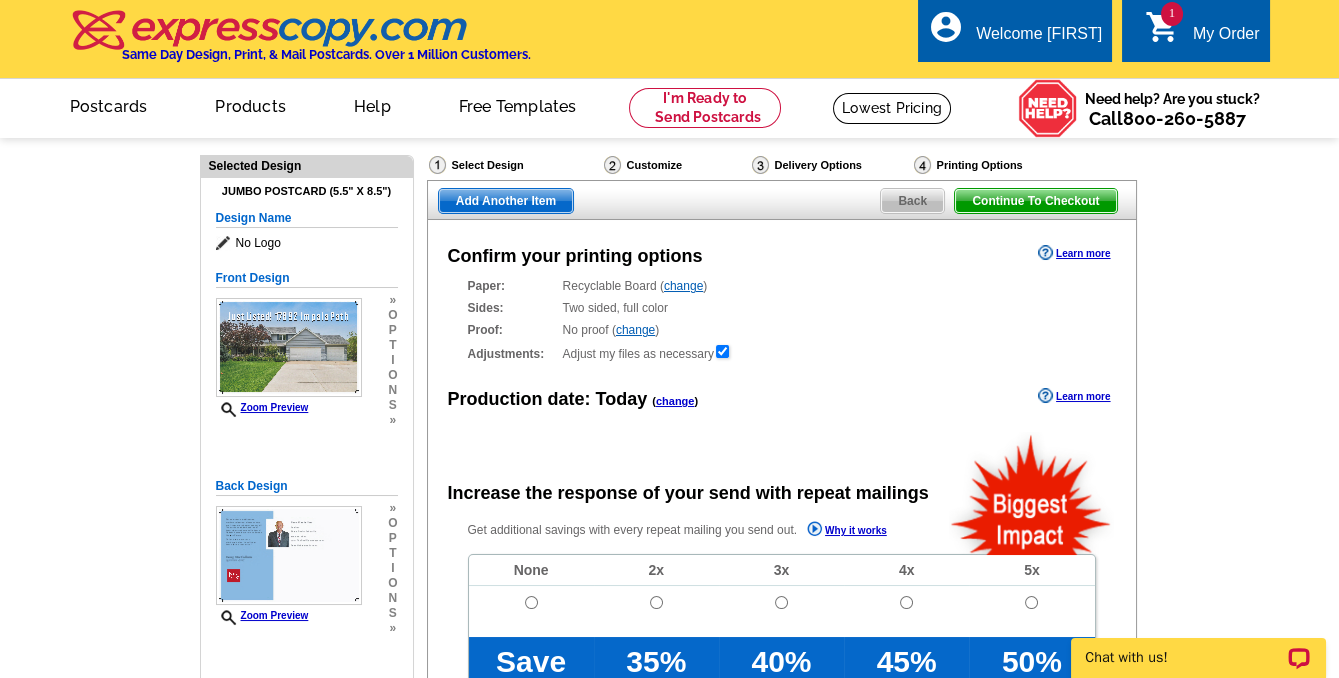 scroll, scrollTop: 0, scrollLeft: 0, axis: both 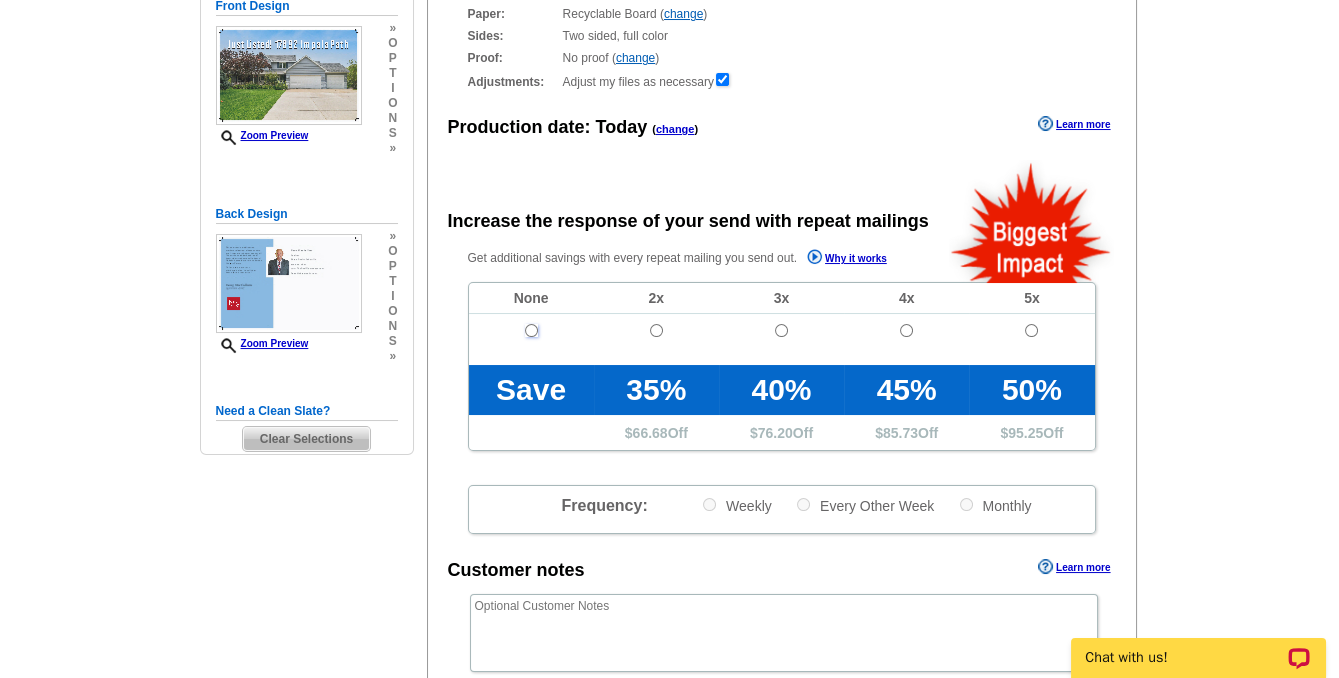 click at bounding box center [531, 330] 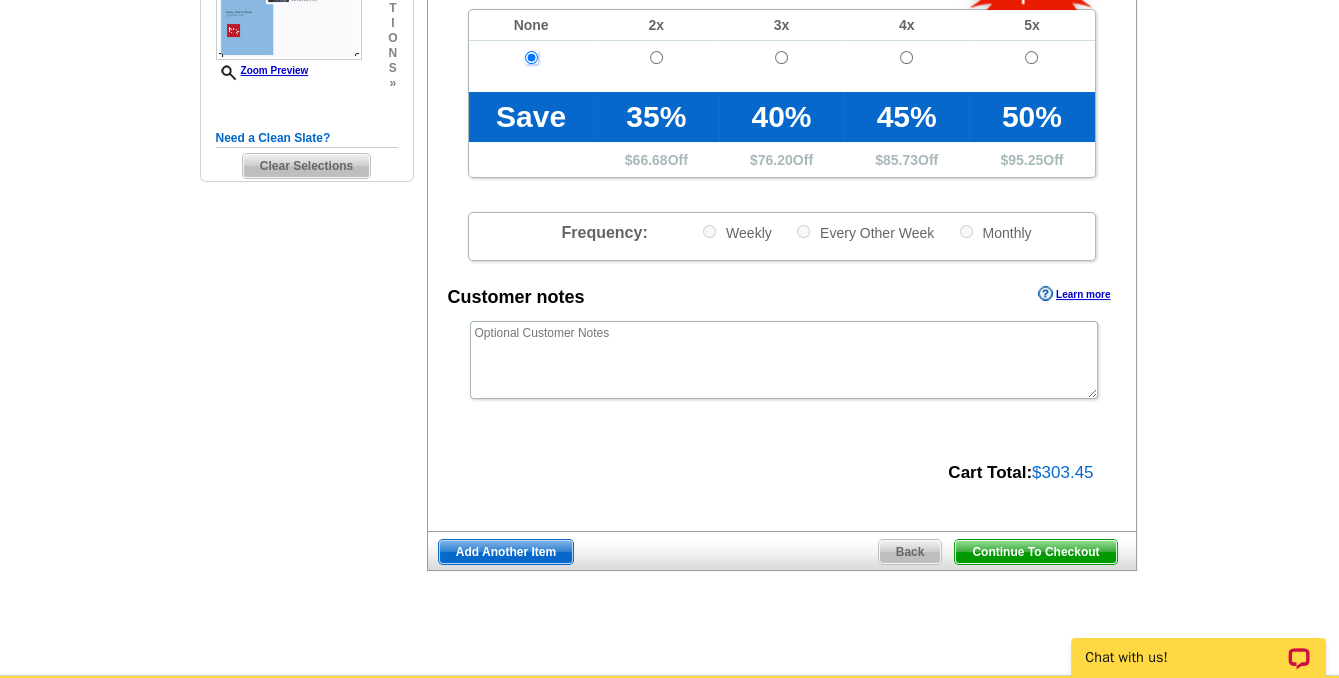 scroll, scrollTop: 636, scrollLeft: 0, axis: vertical 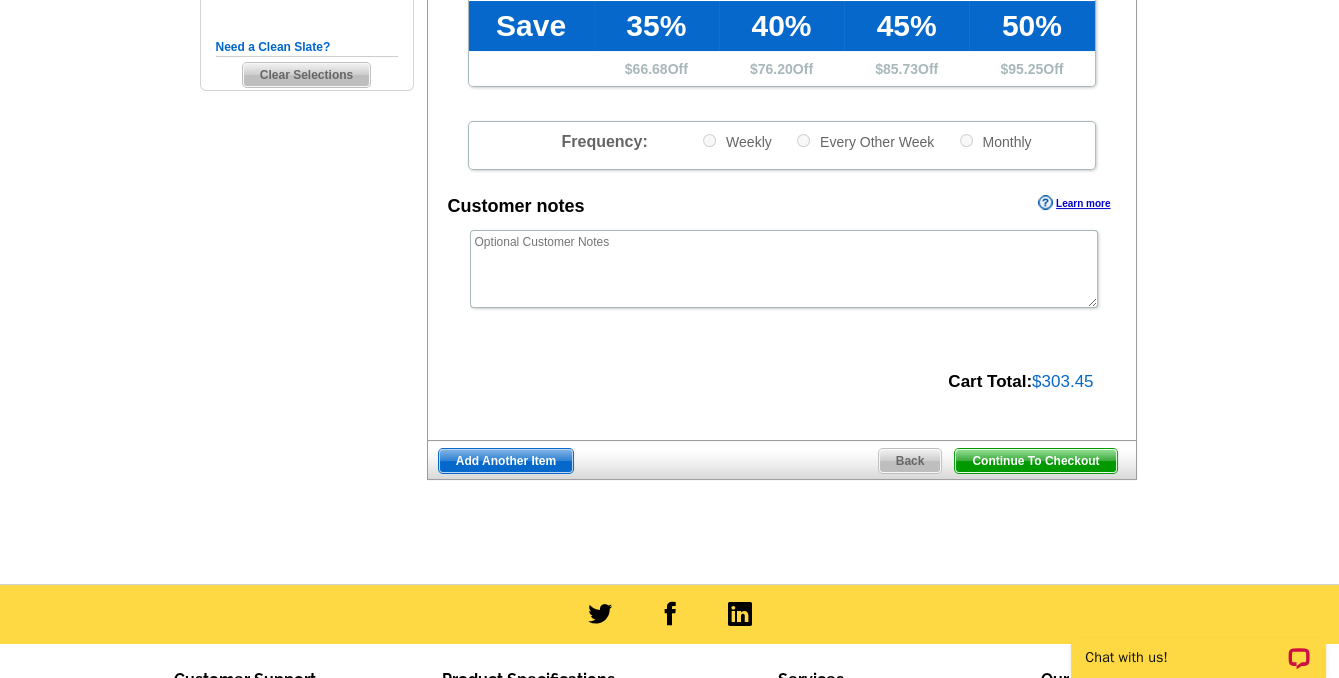 click on "Continue To Checkout" at bounding box center (1035, 461) 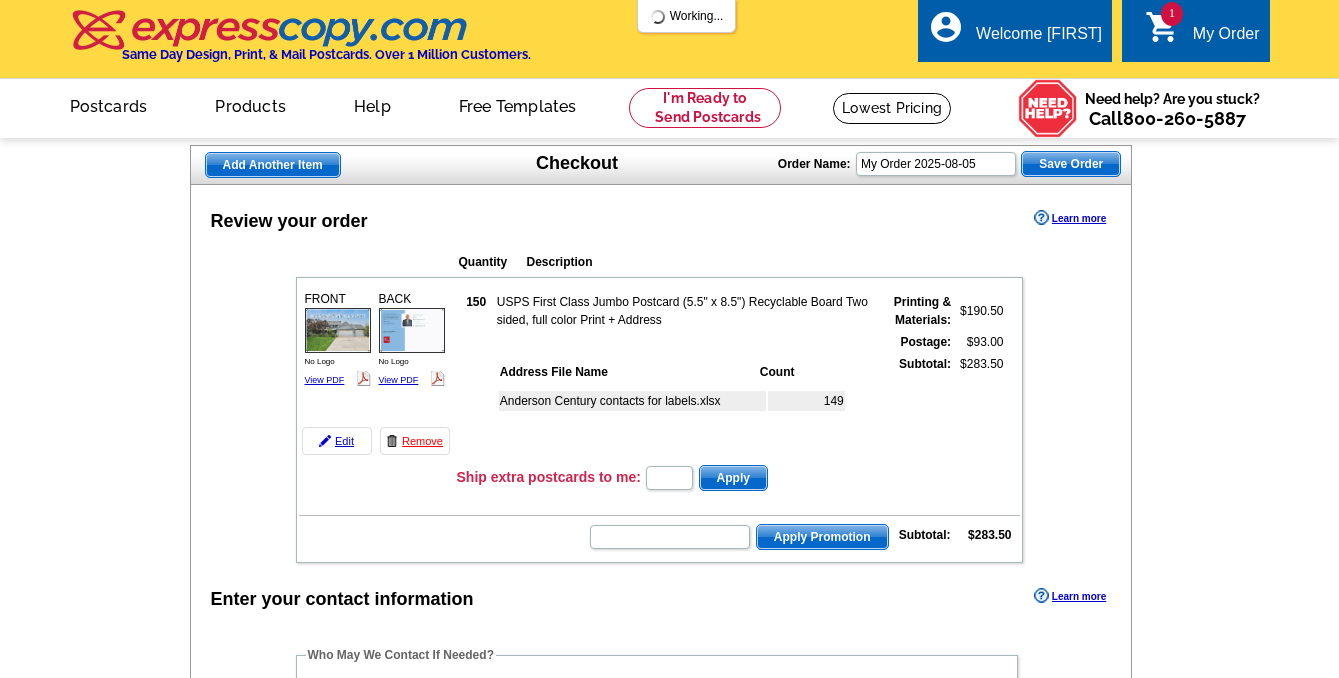 scroll, scrollTop: 0, scrollLeft: 0, axis: both 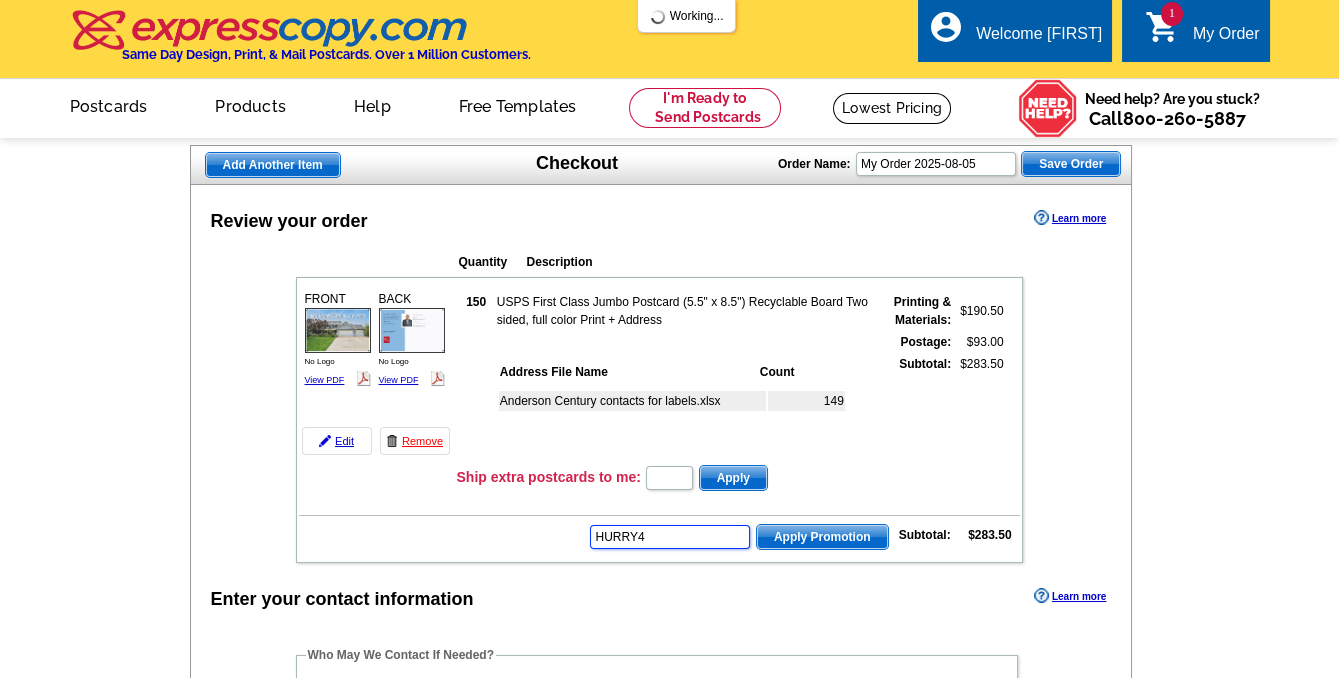 type on "HURRY40" 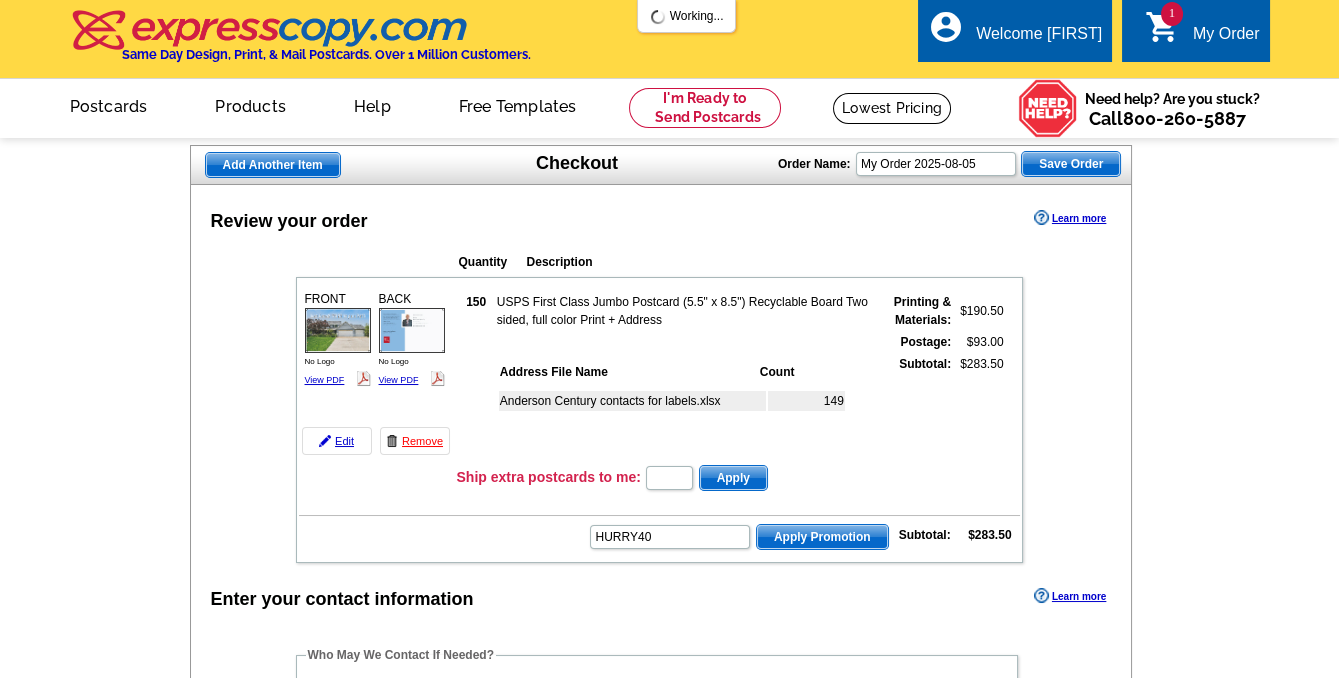 scroll, scrollTop: 0, scrollLeft: 0, axis: both 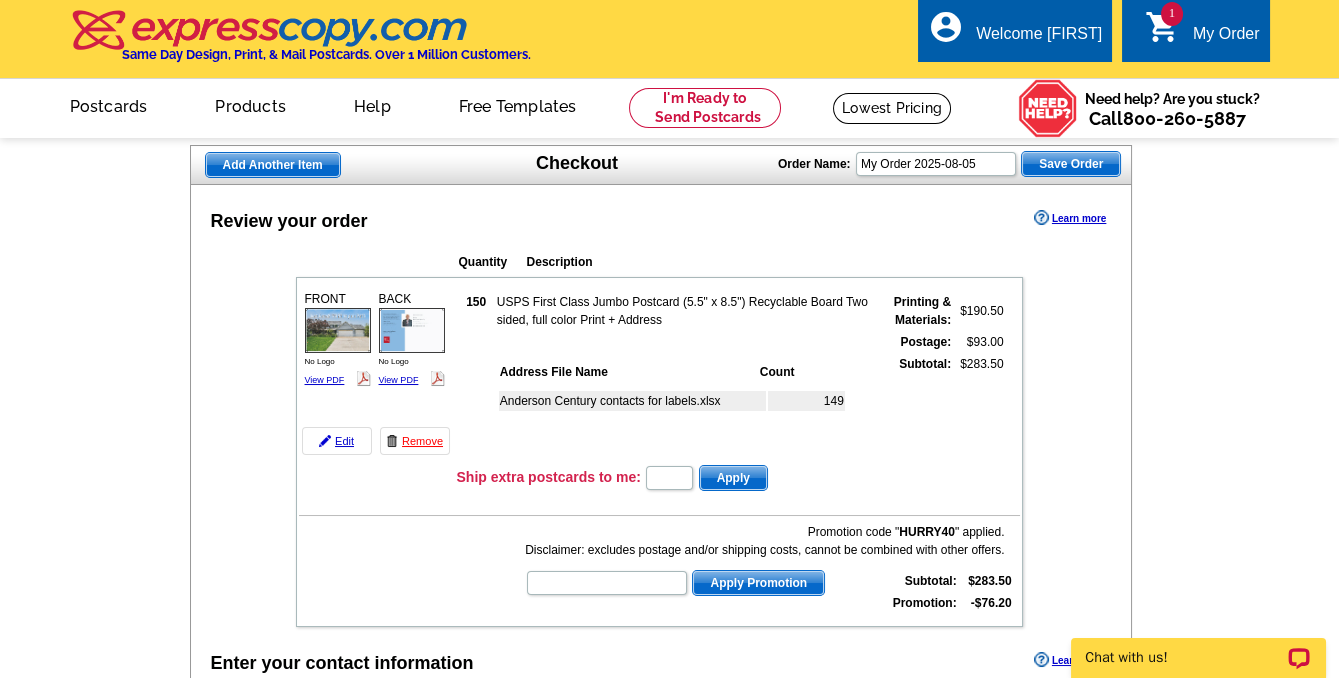 click at bounding box center (669, 1909) 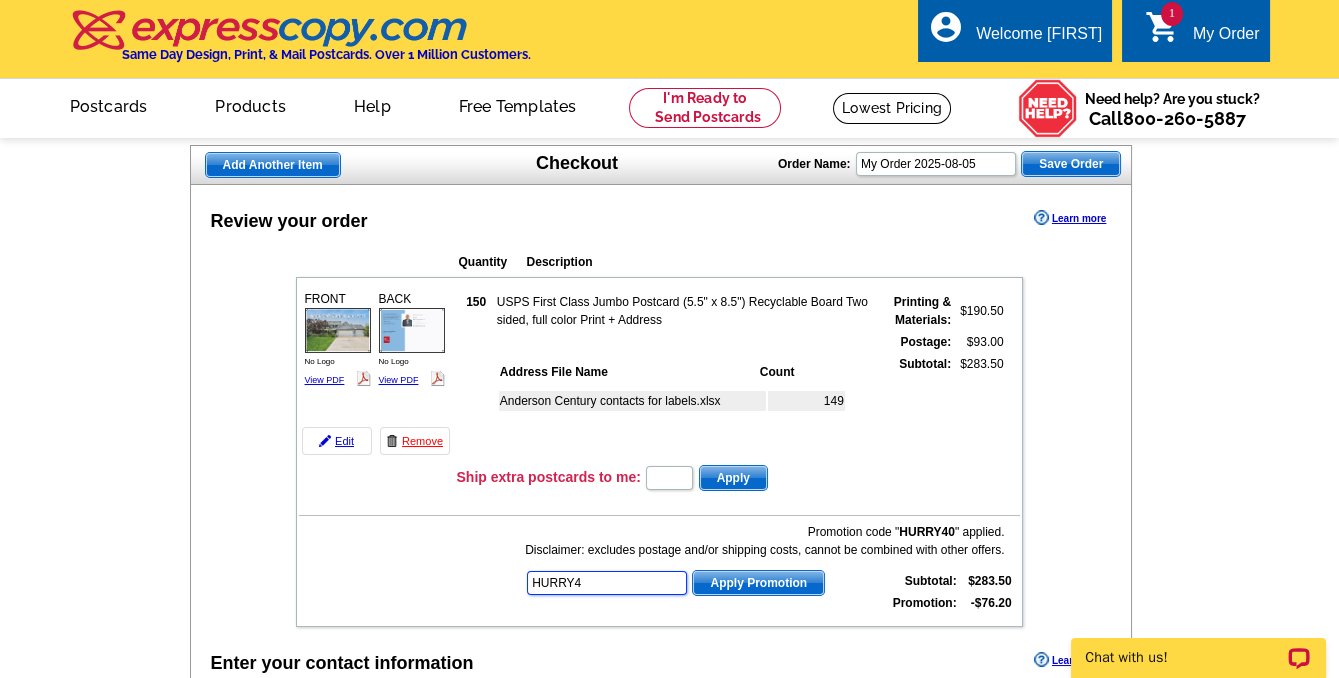 type on "HURRY40" 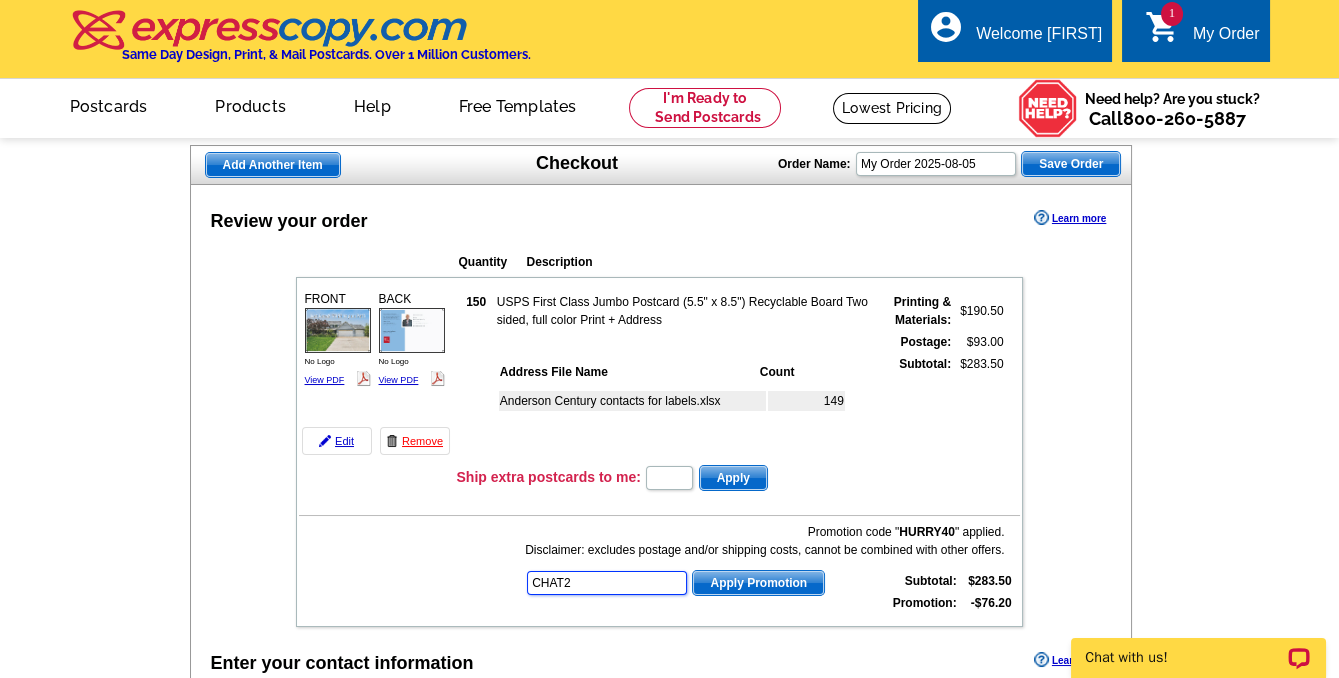 type on "CHAT20" 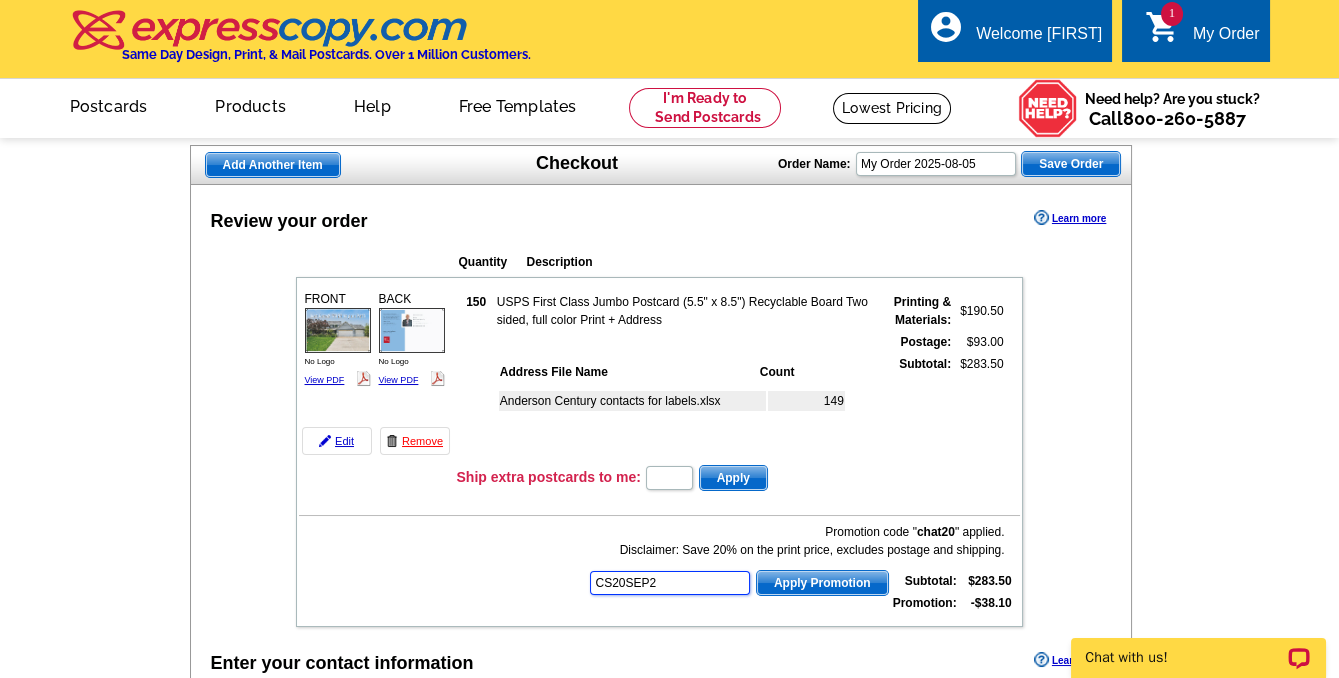type on "CS20SEP21" 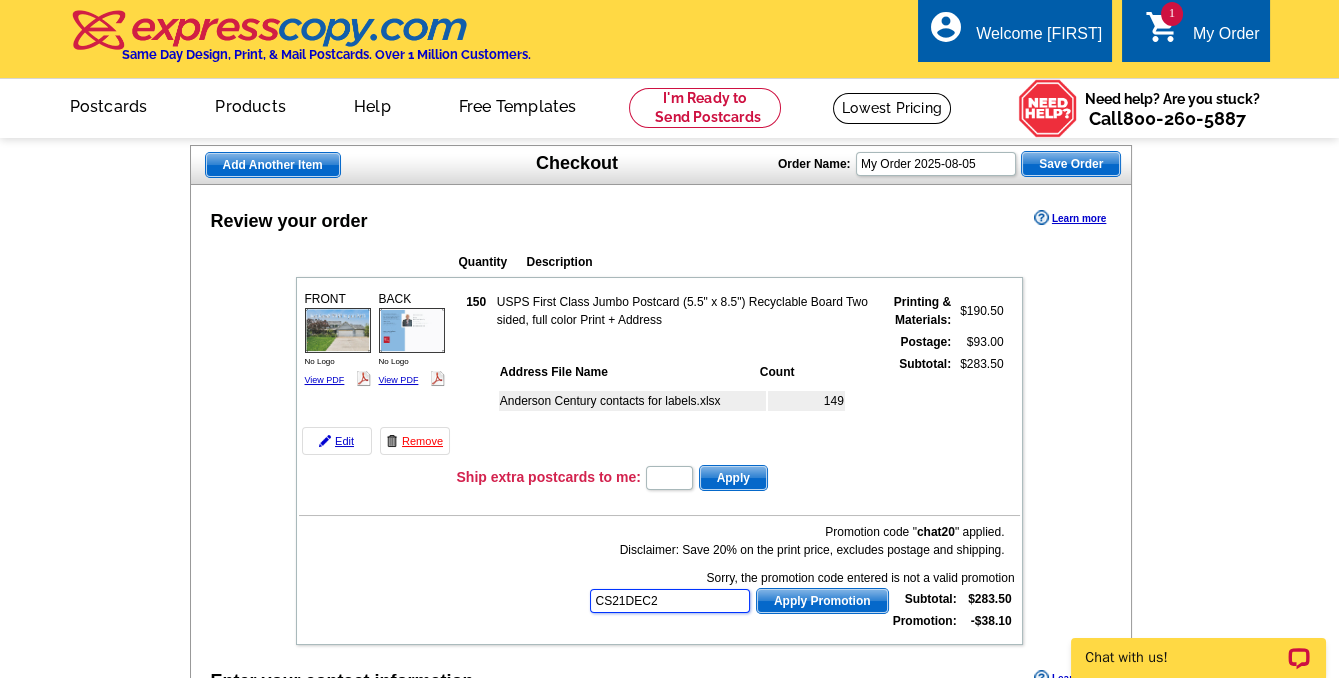 type on "CS21DEC20" 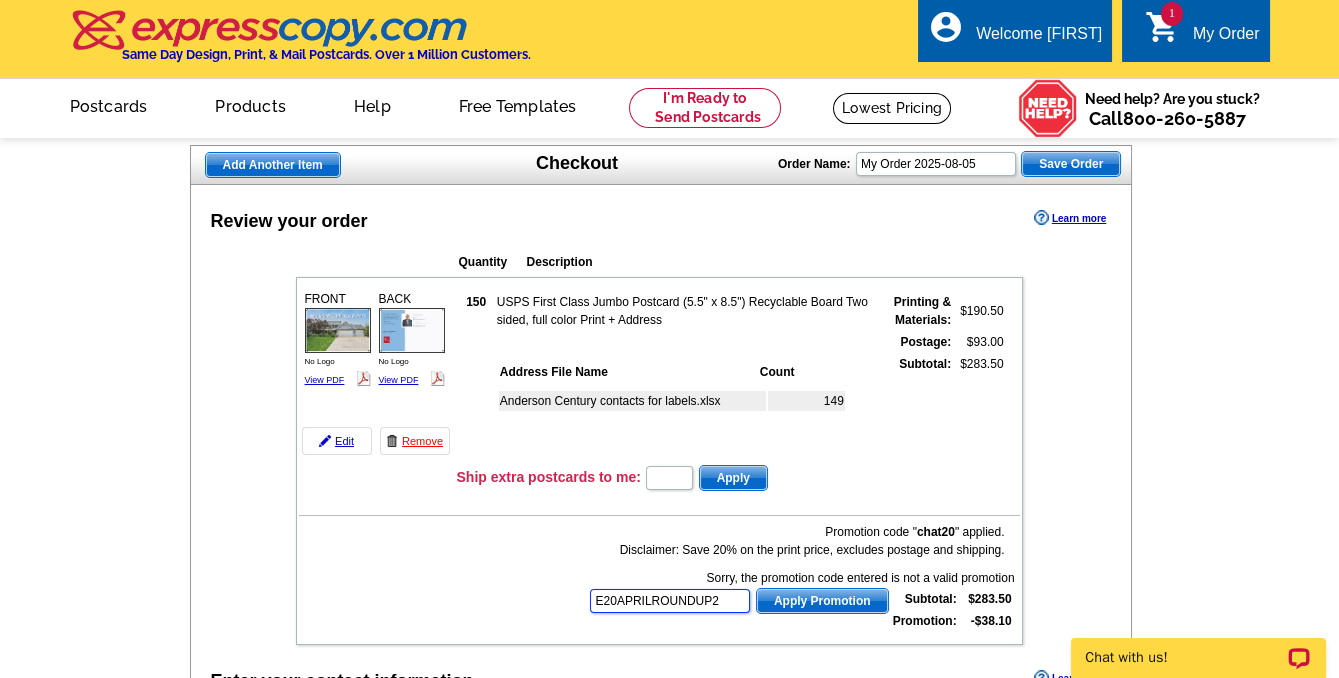 type on "E20APRILROUNDUP21" 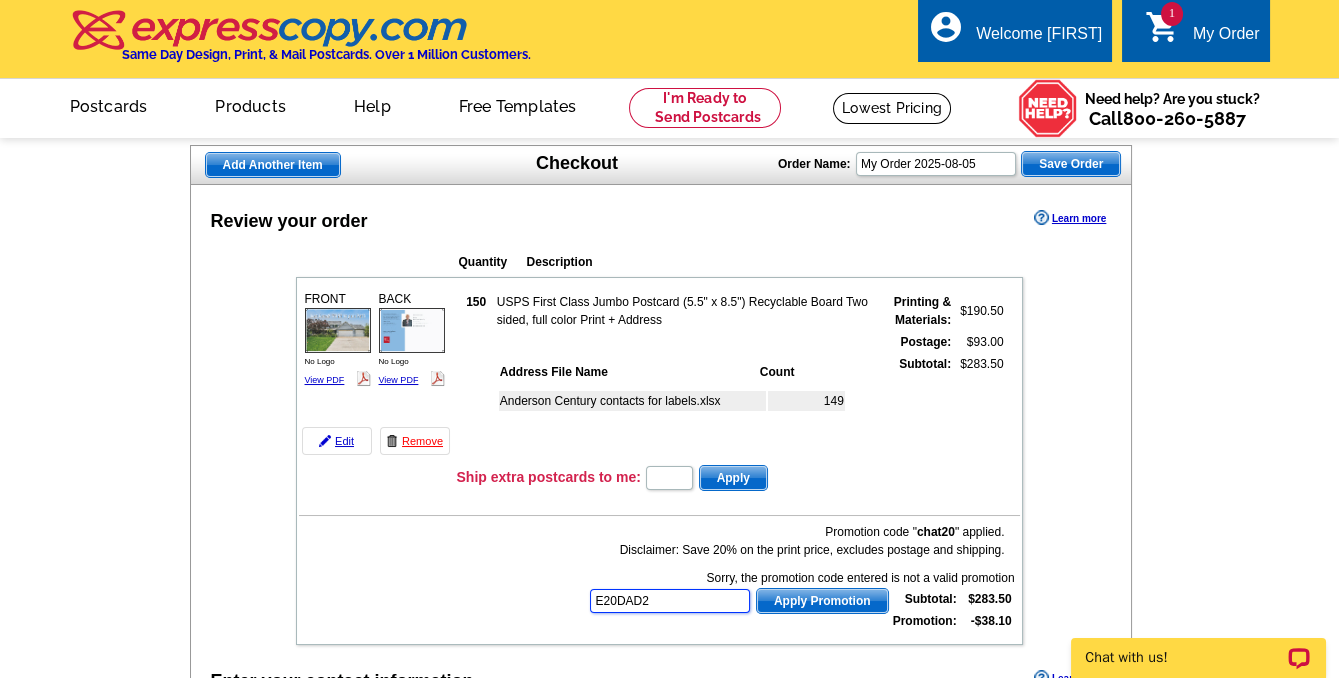 type on "E20DAD21" 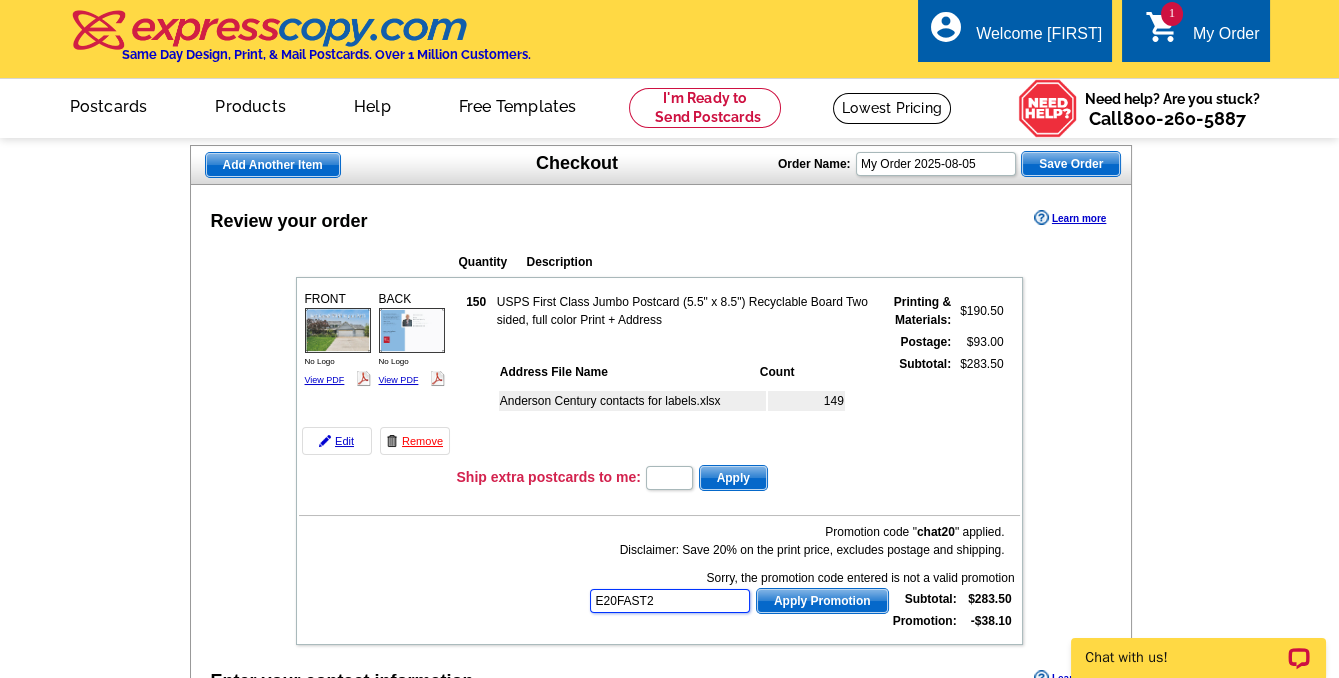 type on "E20FAST21" 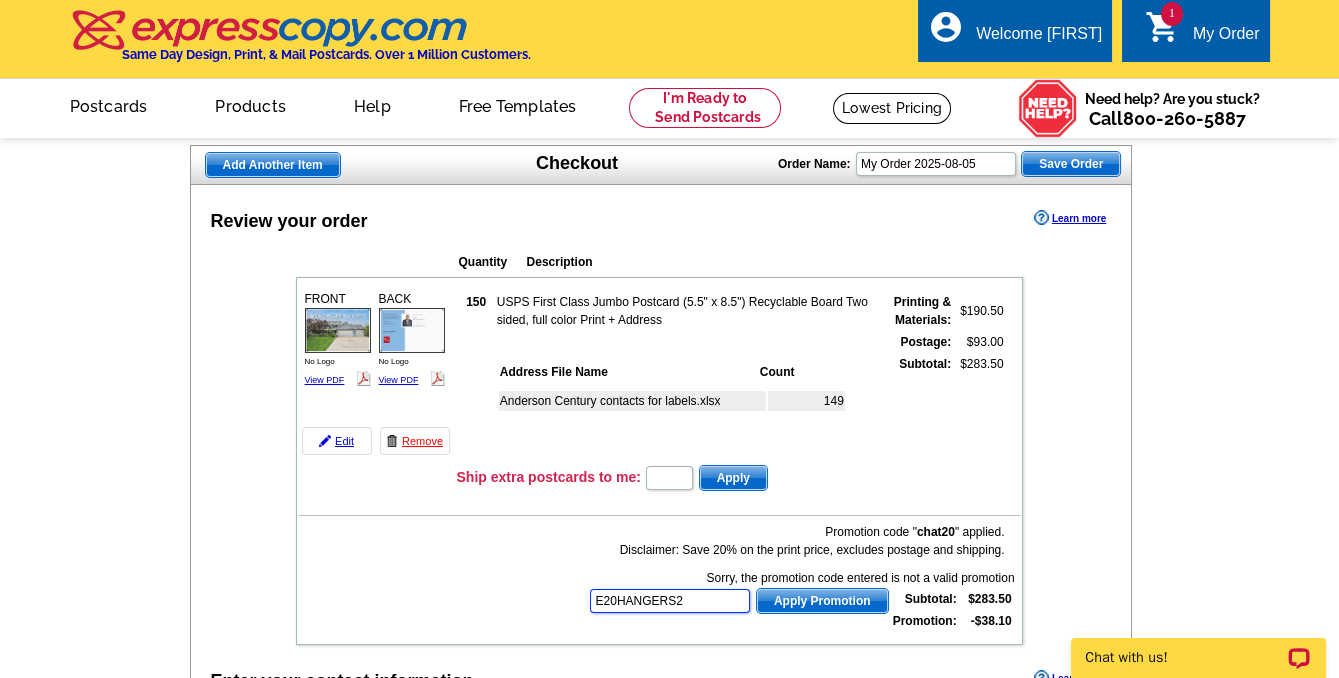 type on "E20HANGERS21" 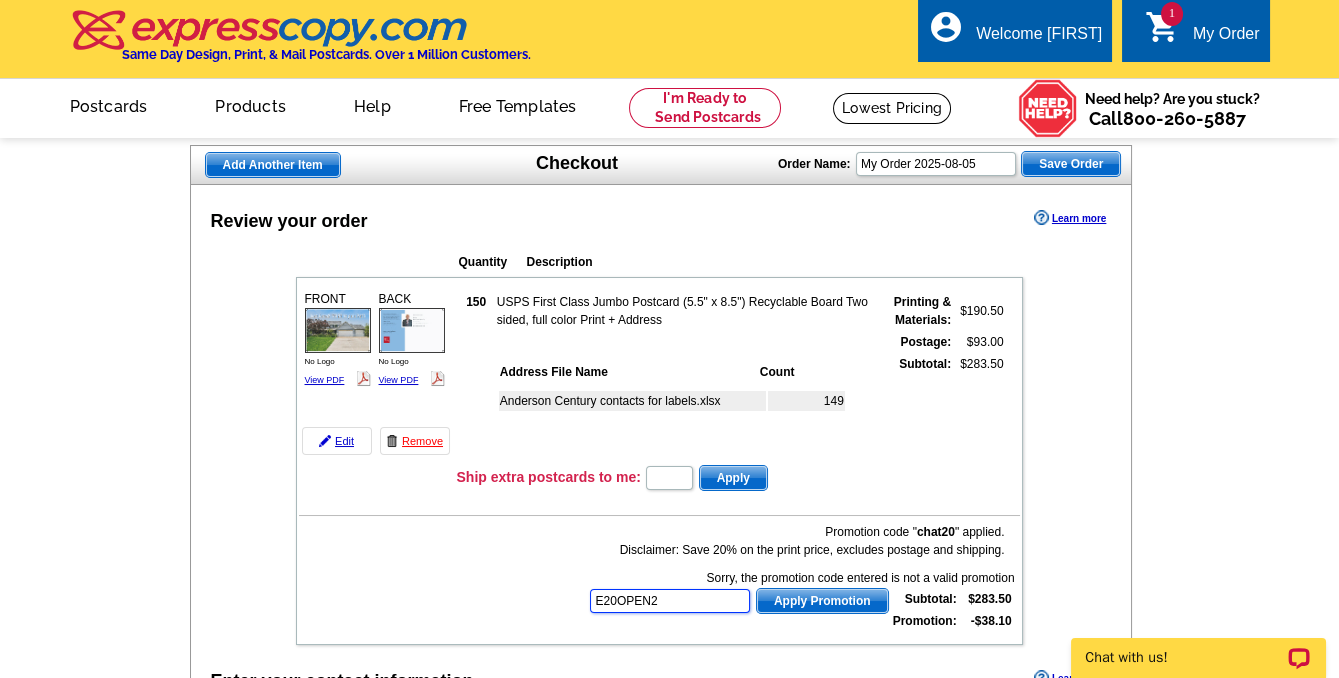 type on "E20OPEN21" 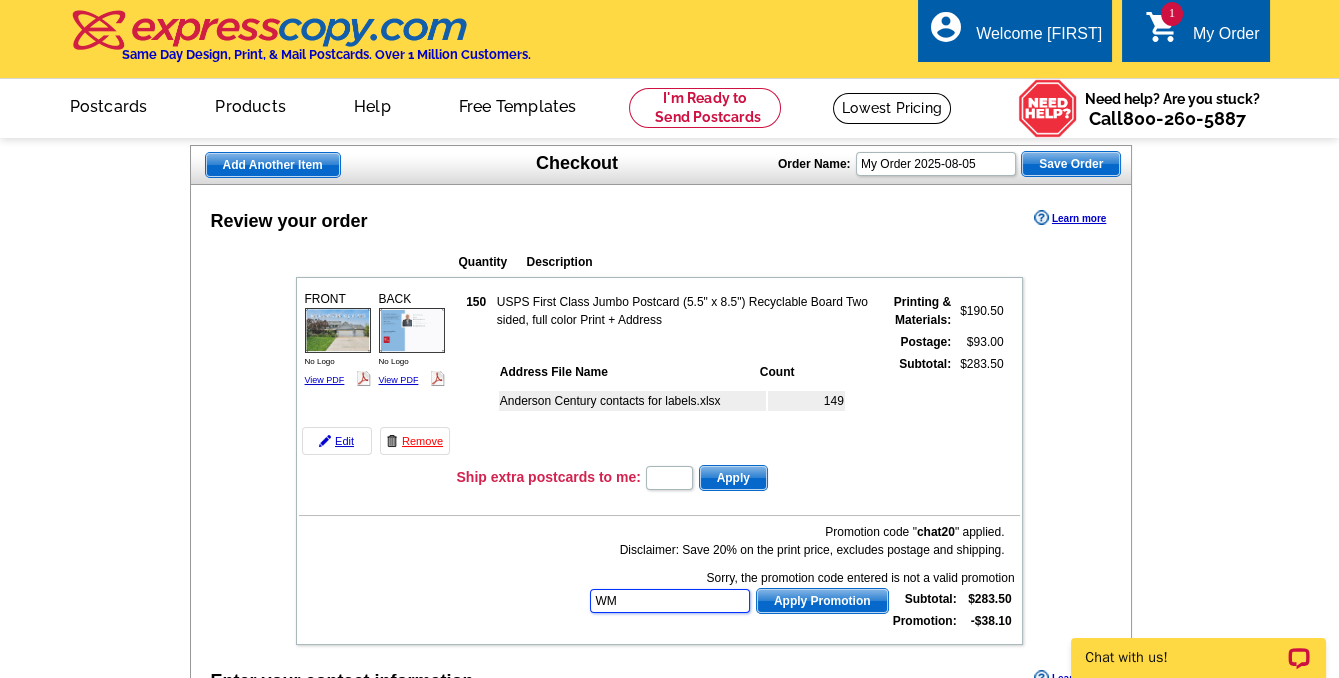 type on "WM6" 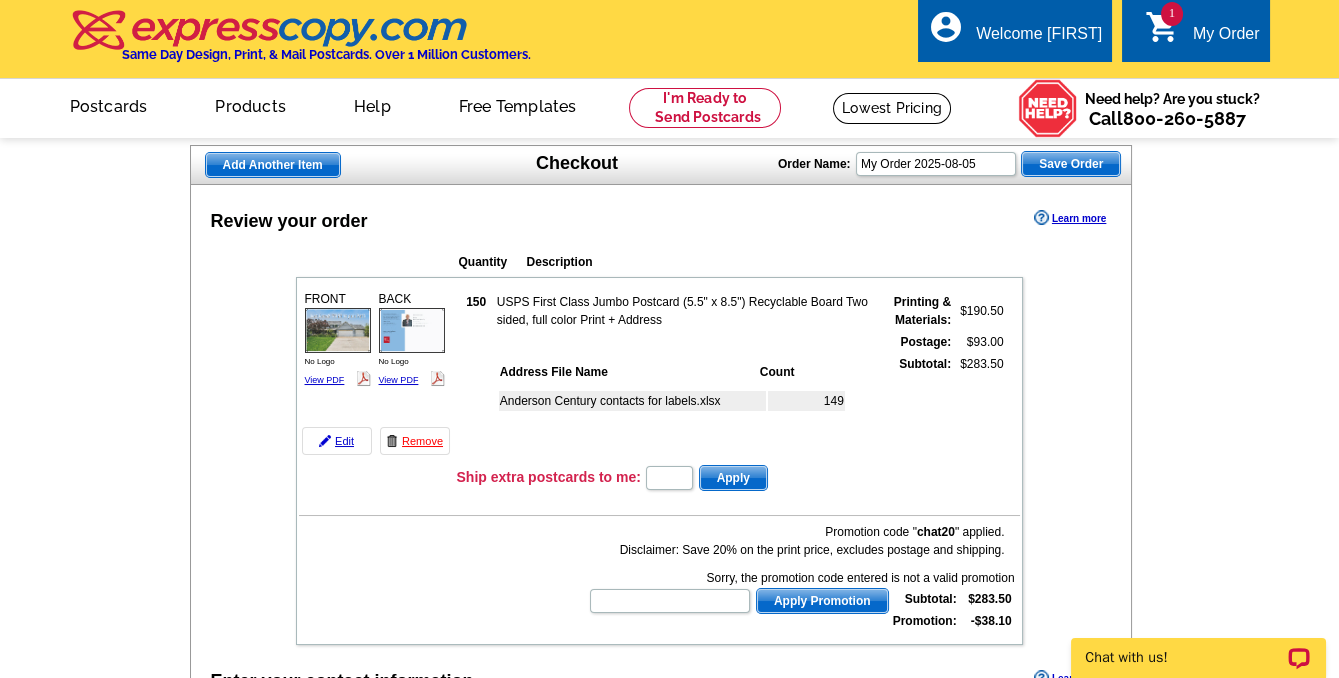 click at bounding box center [0, 1927] 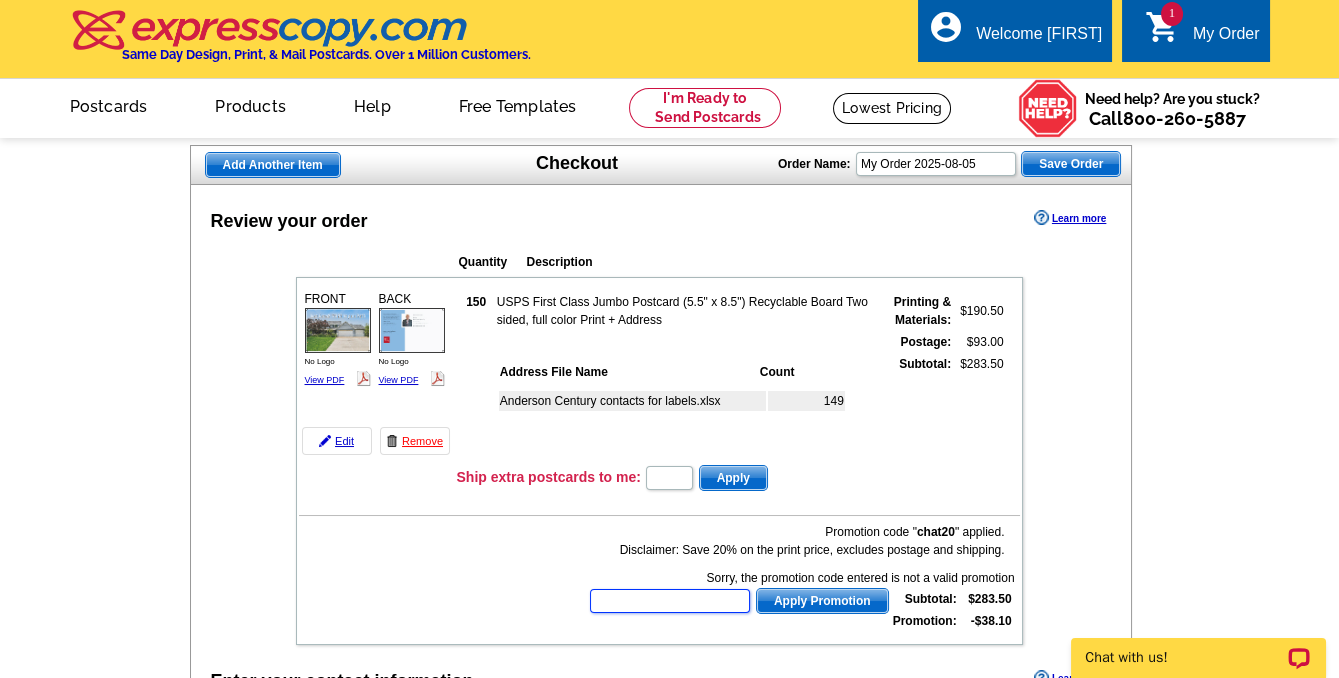 click at bounding box center (670, 601) 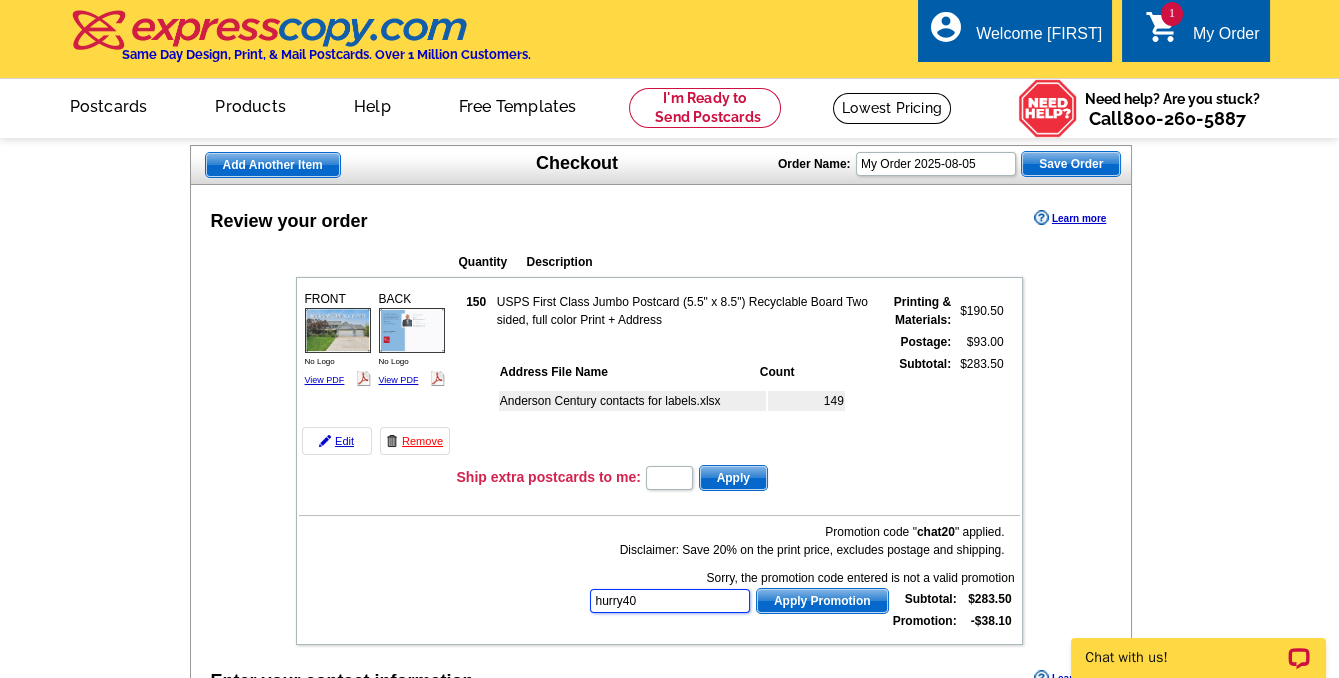 type on "hurry40" 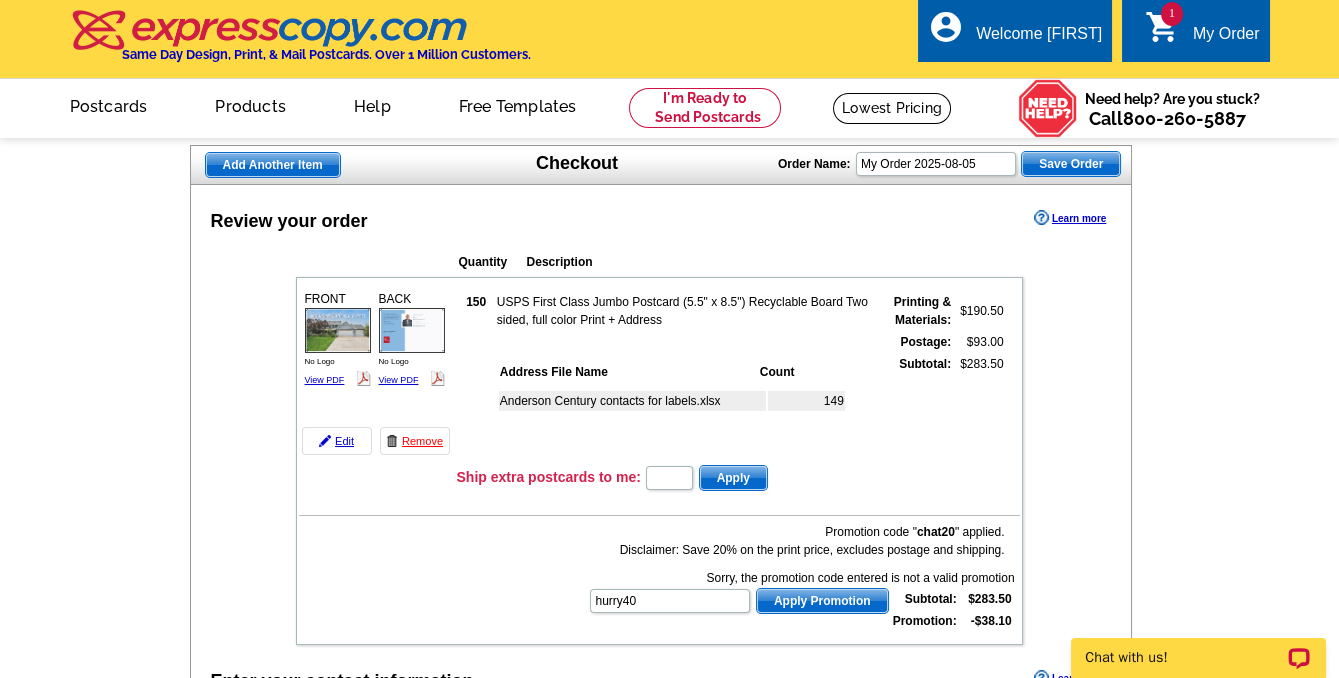 click on "Apply Promotion" at bounding box center (822, 601) 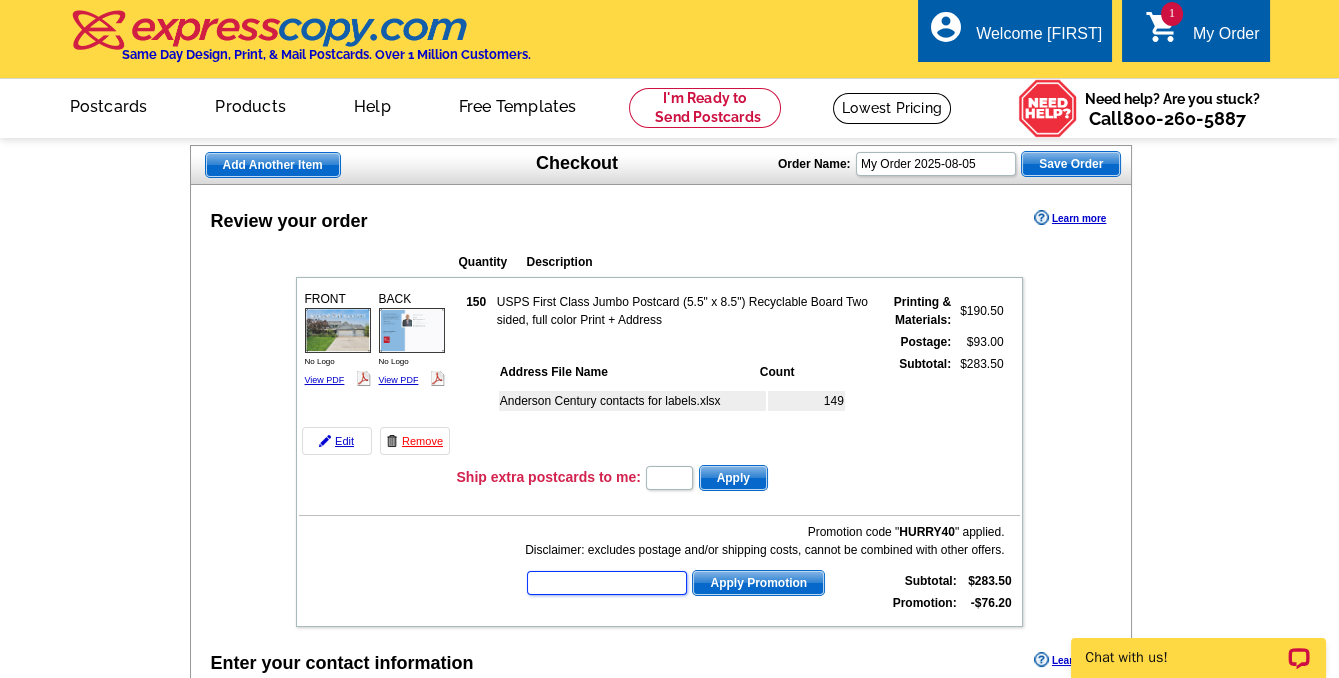 click at bounding box center (607, 583) 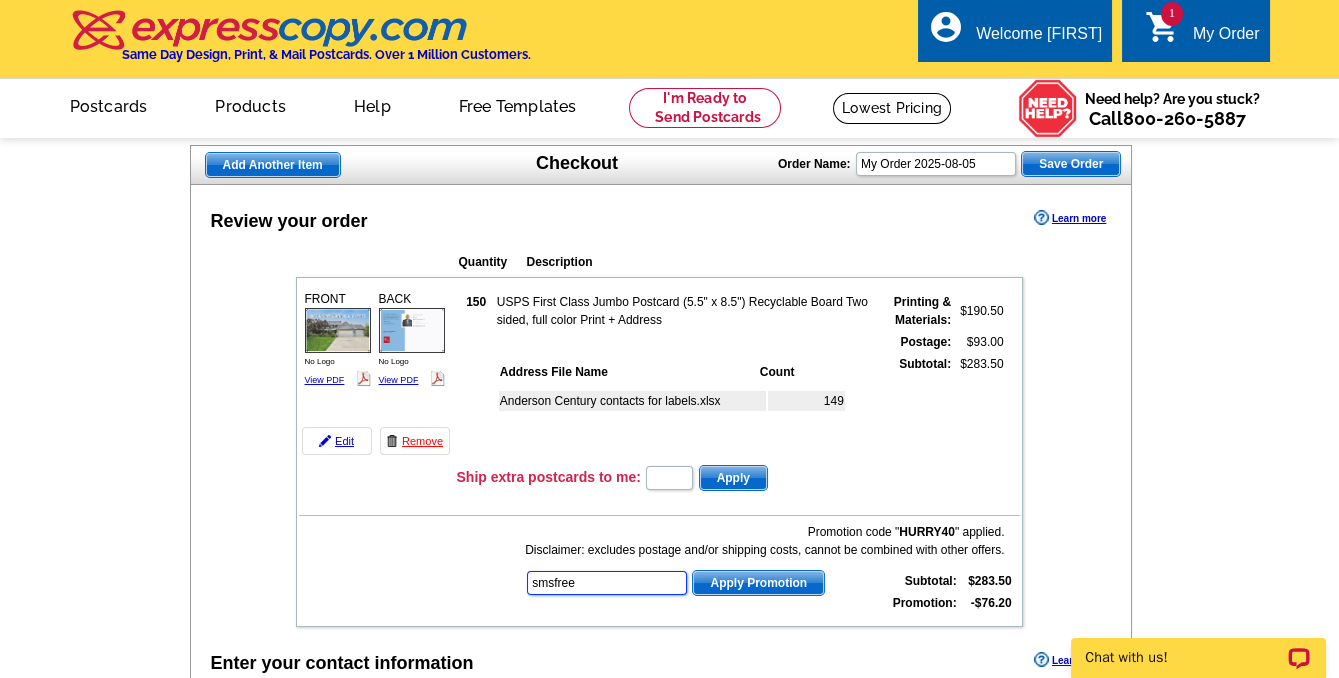 type on "smsfree" 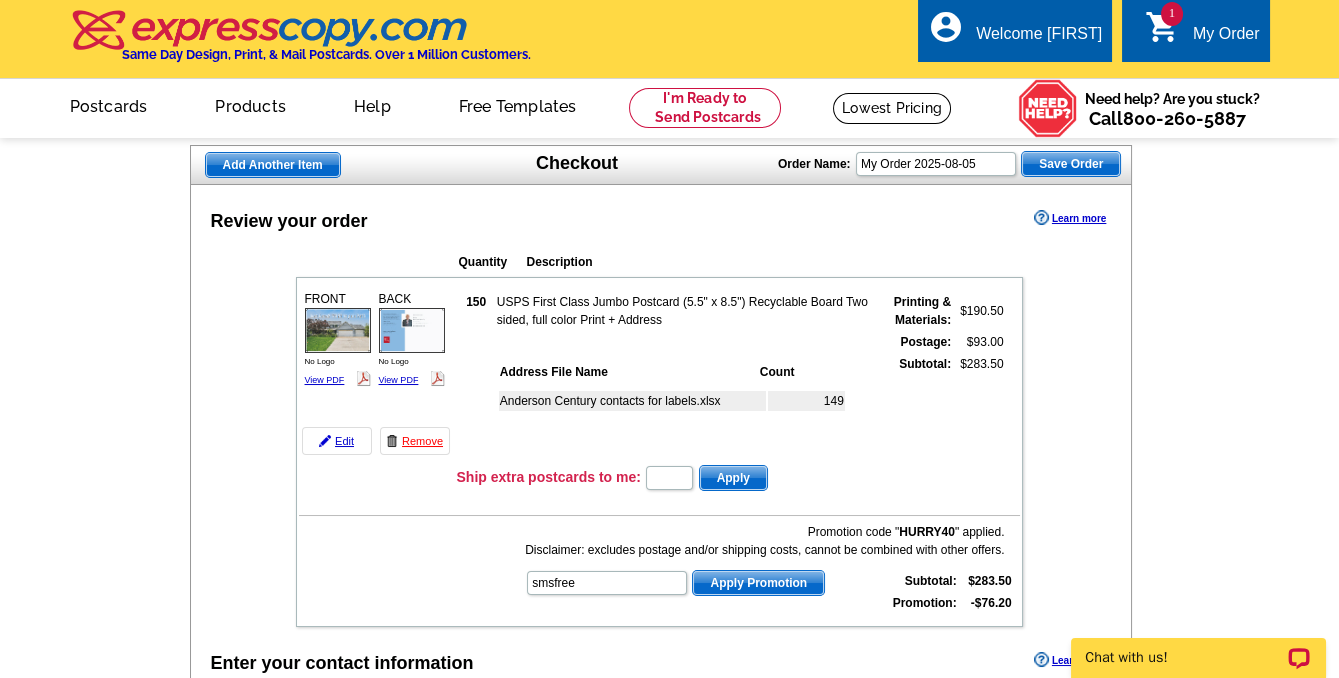 click on "Apply Promotion" at bounding box center [758, 583] 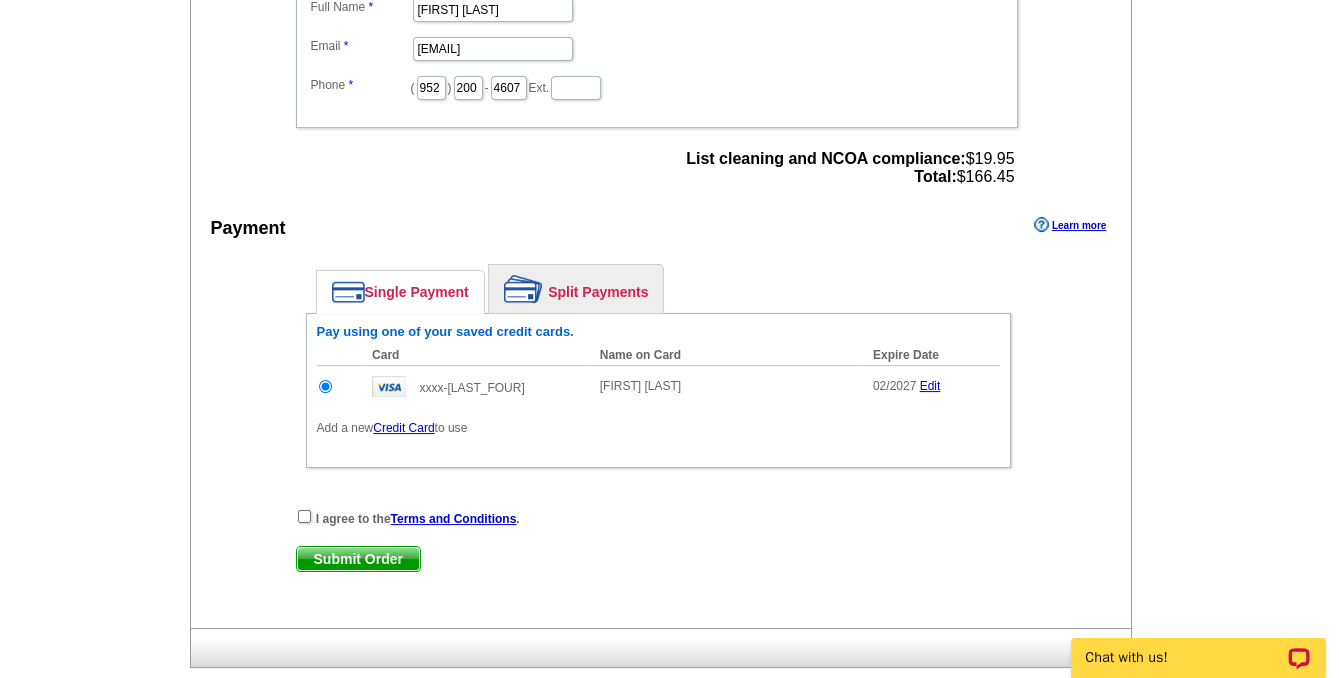 scroll, scrollTop: 818, scrollLeft: 0, axis: vertical 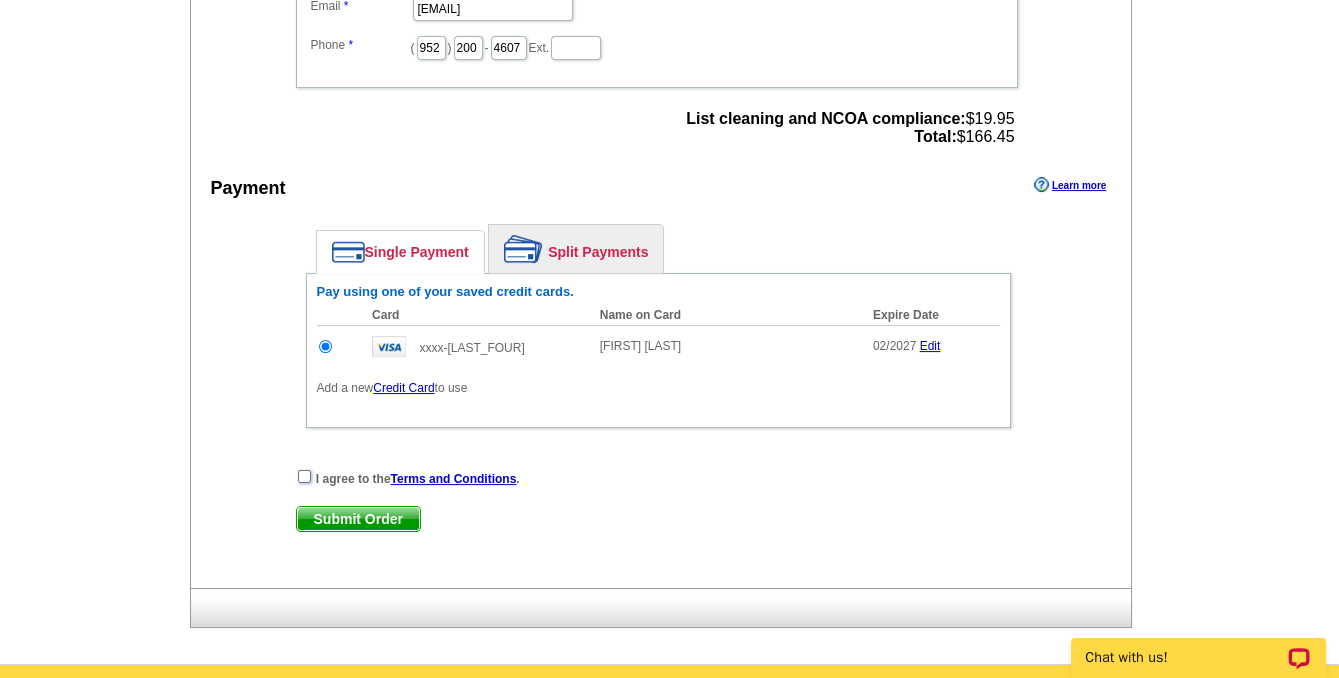 click at bounding box center [304, 476] 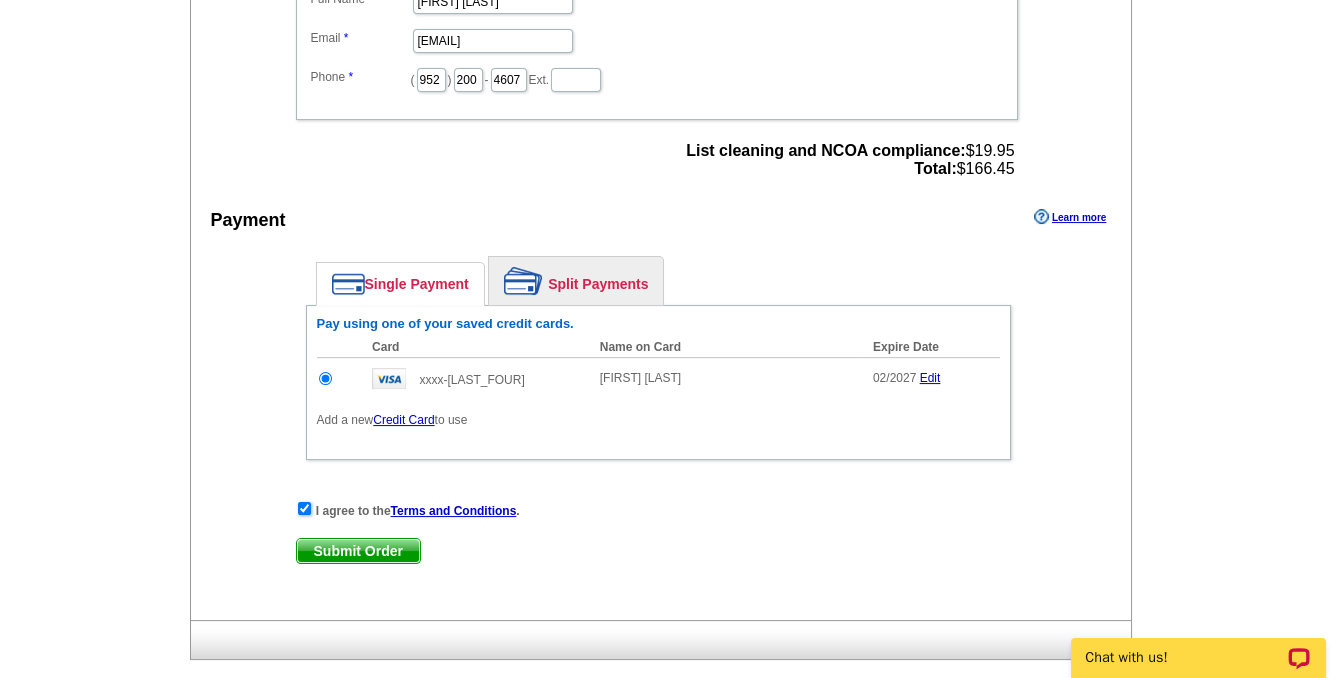 scroll, scrollTop: 818, scrollLeft: 0, axis: vertical 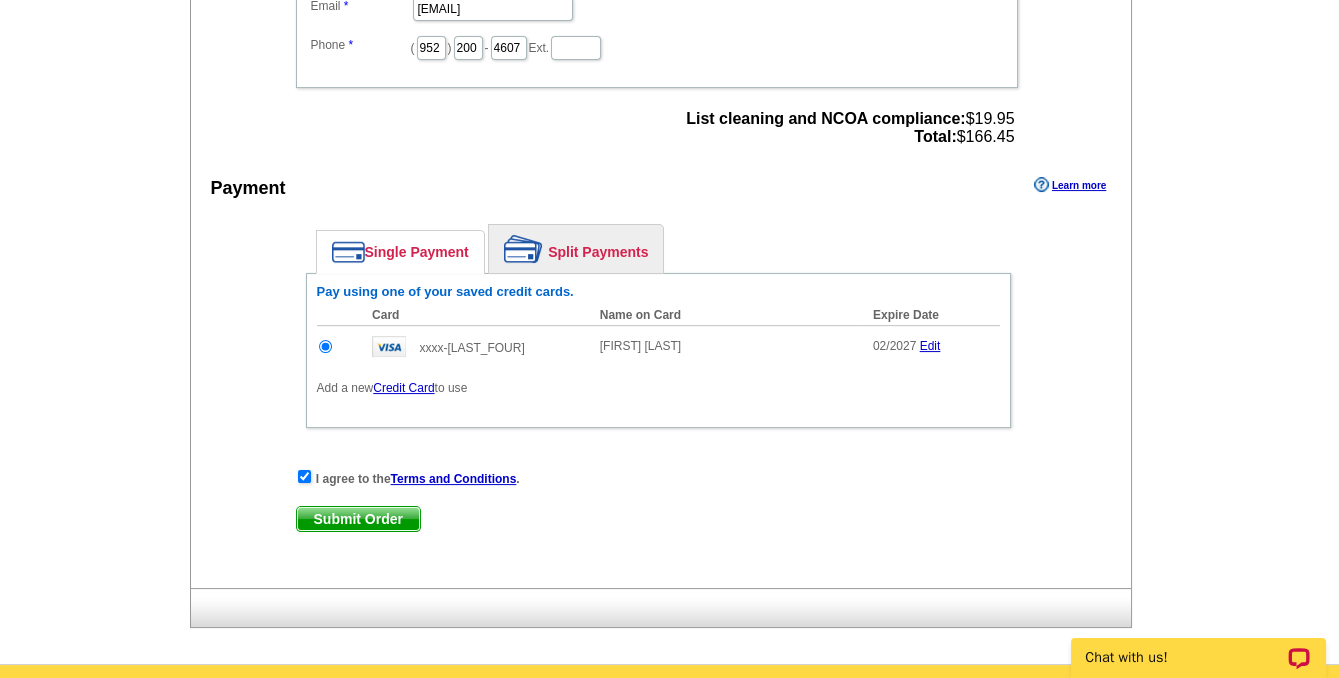 click on "Submit Order" at bounding box center (358, 519) 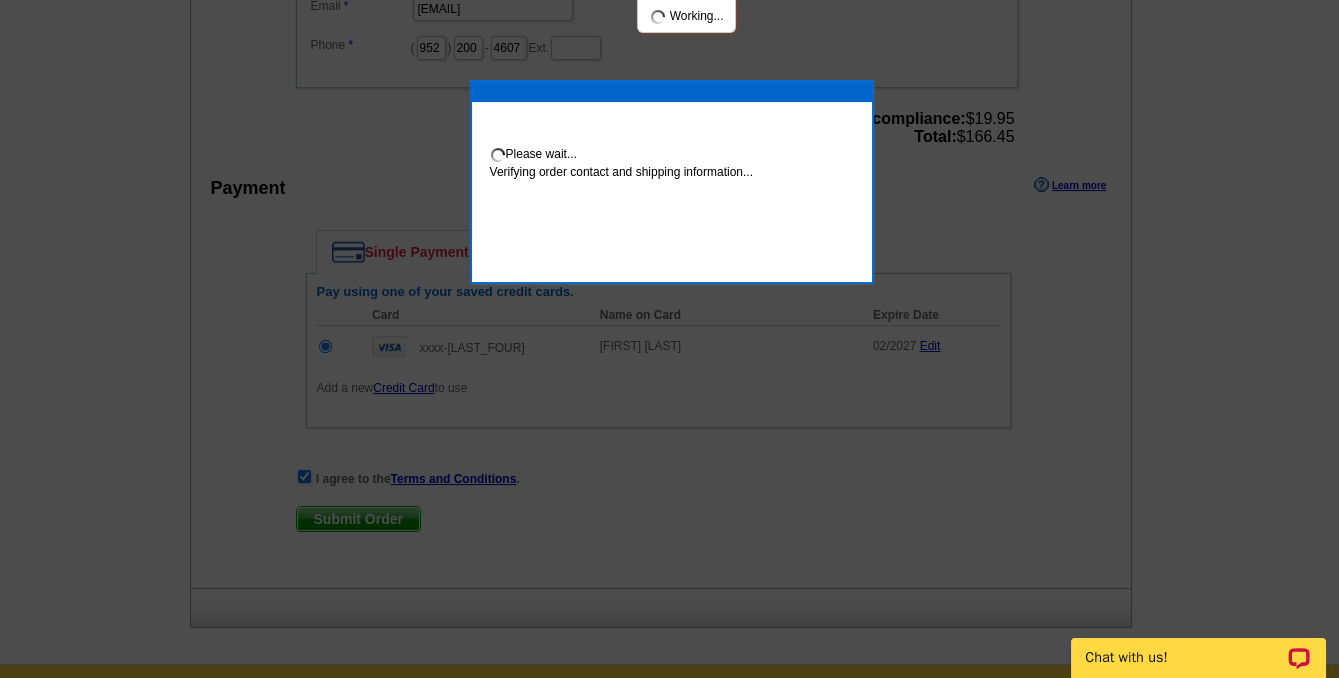 scroll, scrollTop: 810, scrollLeft: 0, axis: vertical 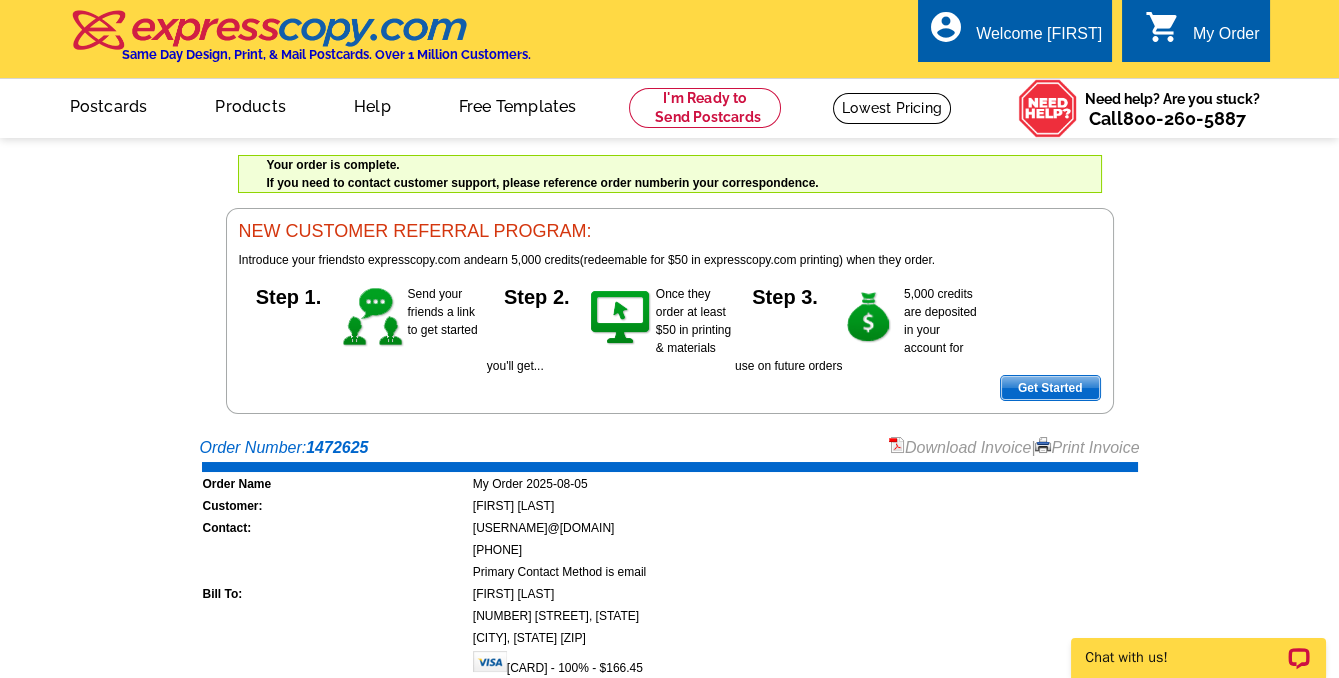 drag, startPoint x: 1087, startPoint y: 447, endPoint x: 136, endPoint y: 576, distance: 959.70935 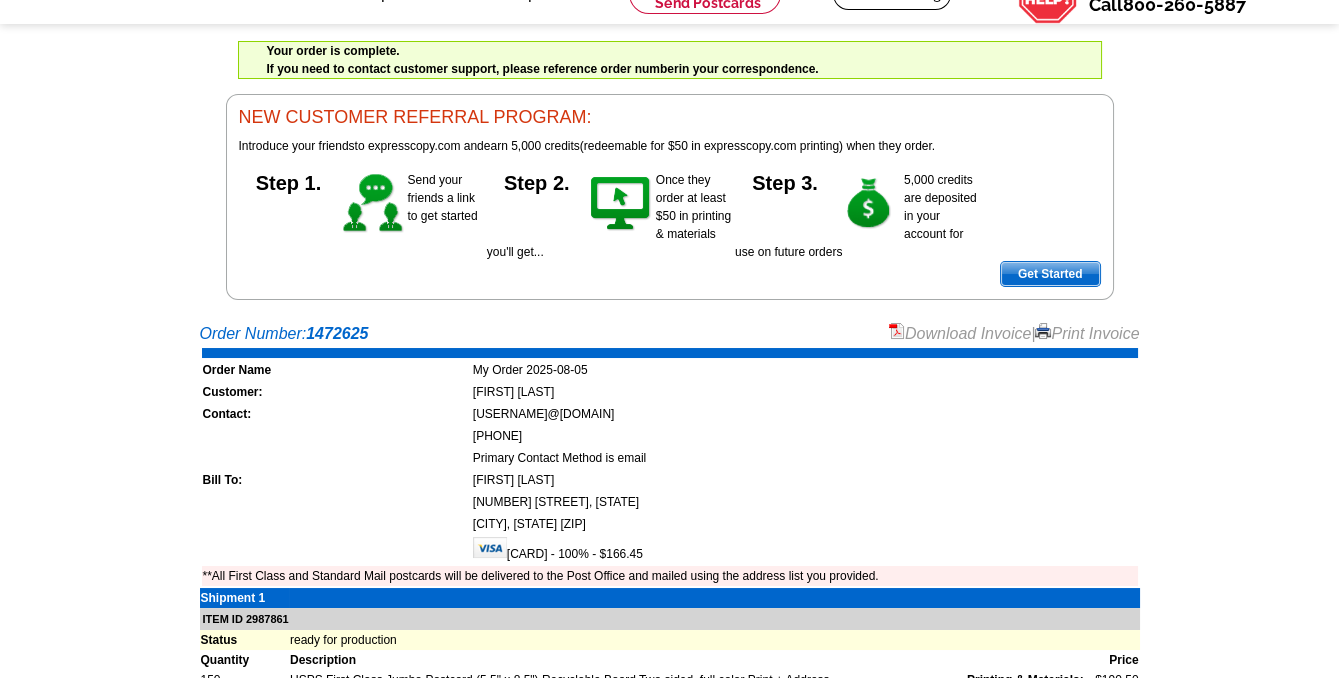 scroll, scrollTop: 90, scrollLeft: 0, axis: vertical 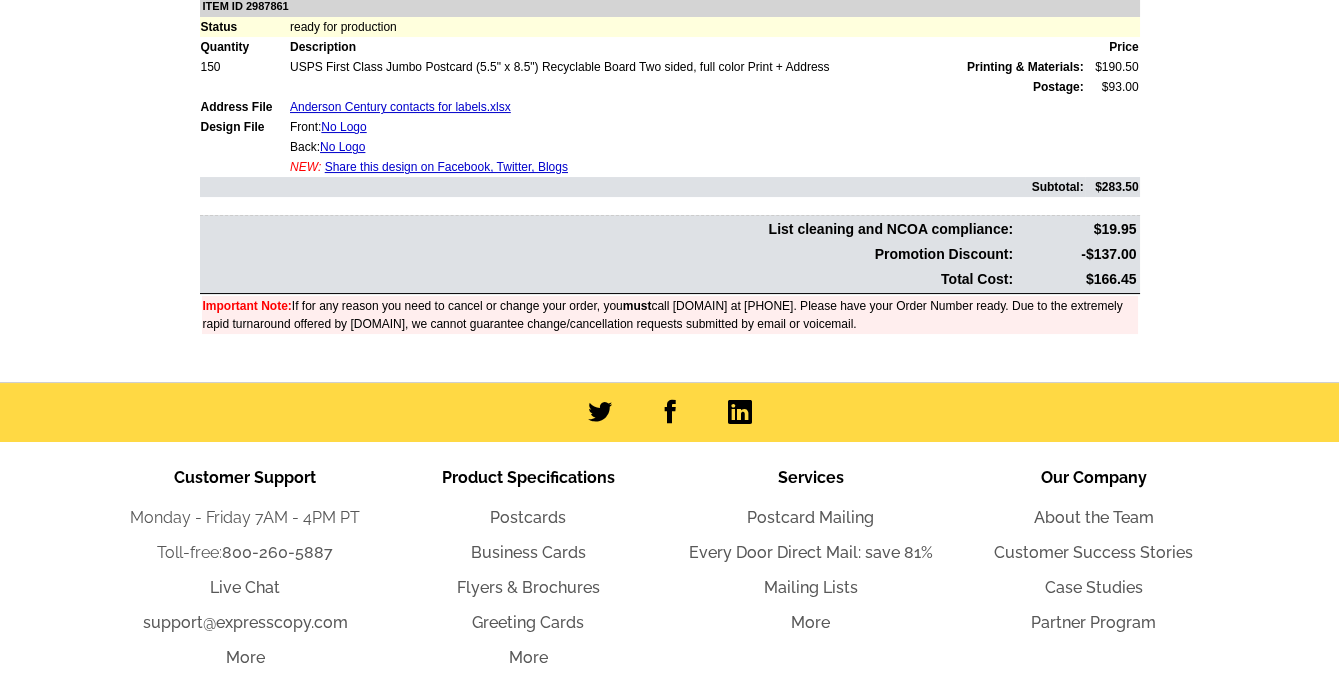click on "Share this design on Facebook, Twitter, Blogs" at bounding box center (446, 167) 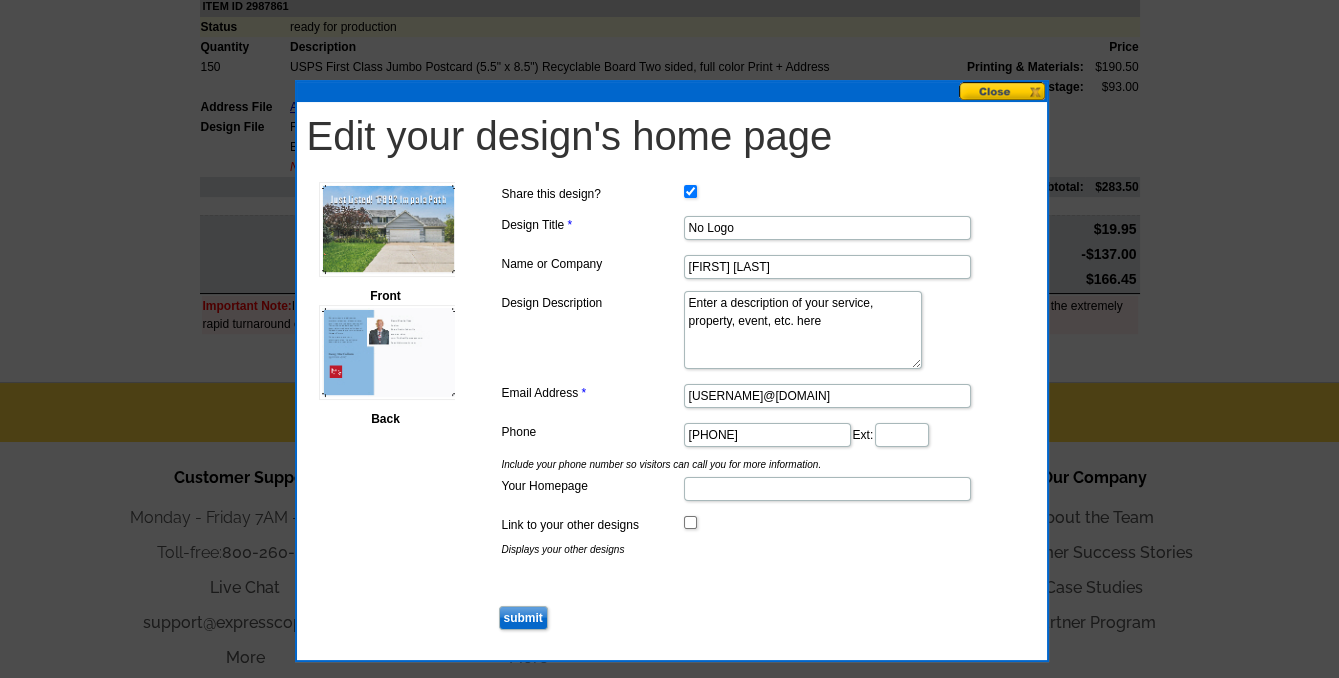 click at bounding box center (1003, 91) 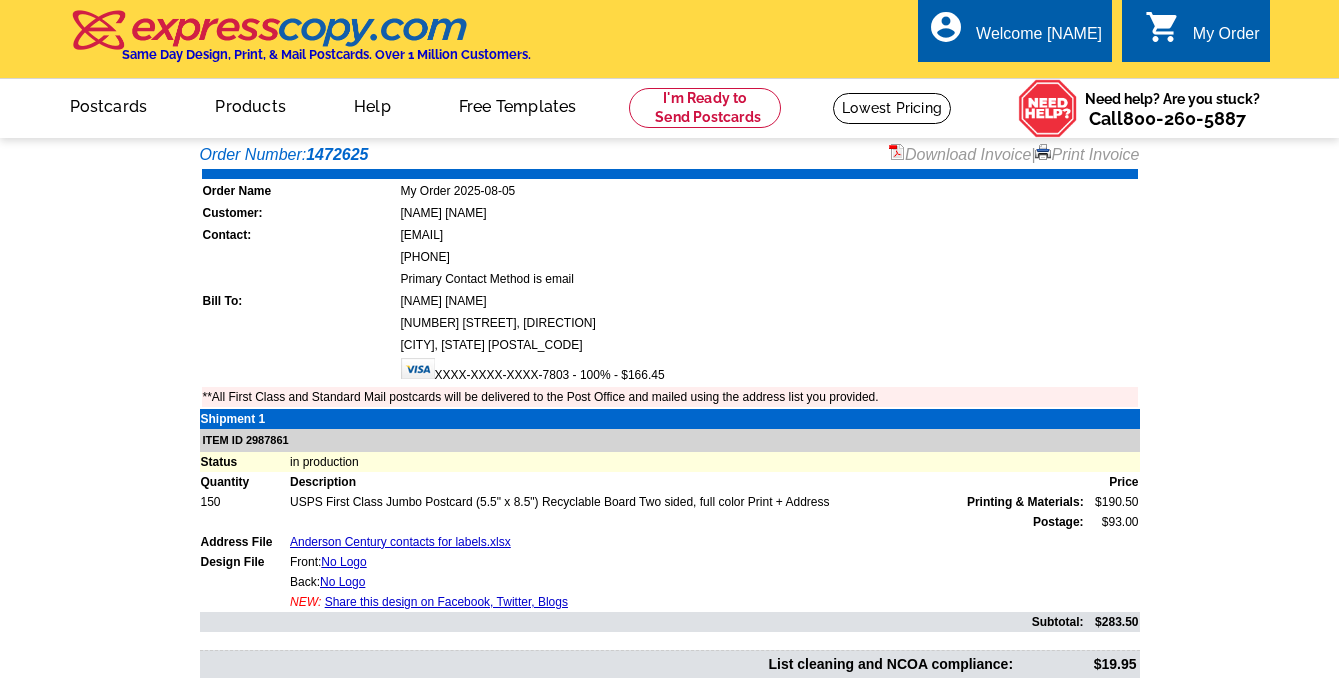 scroll, scrollTop: 0, scrollLeft: 0, axis: both 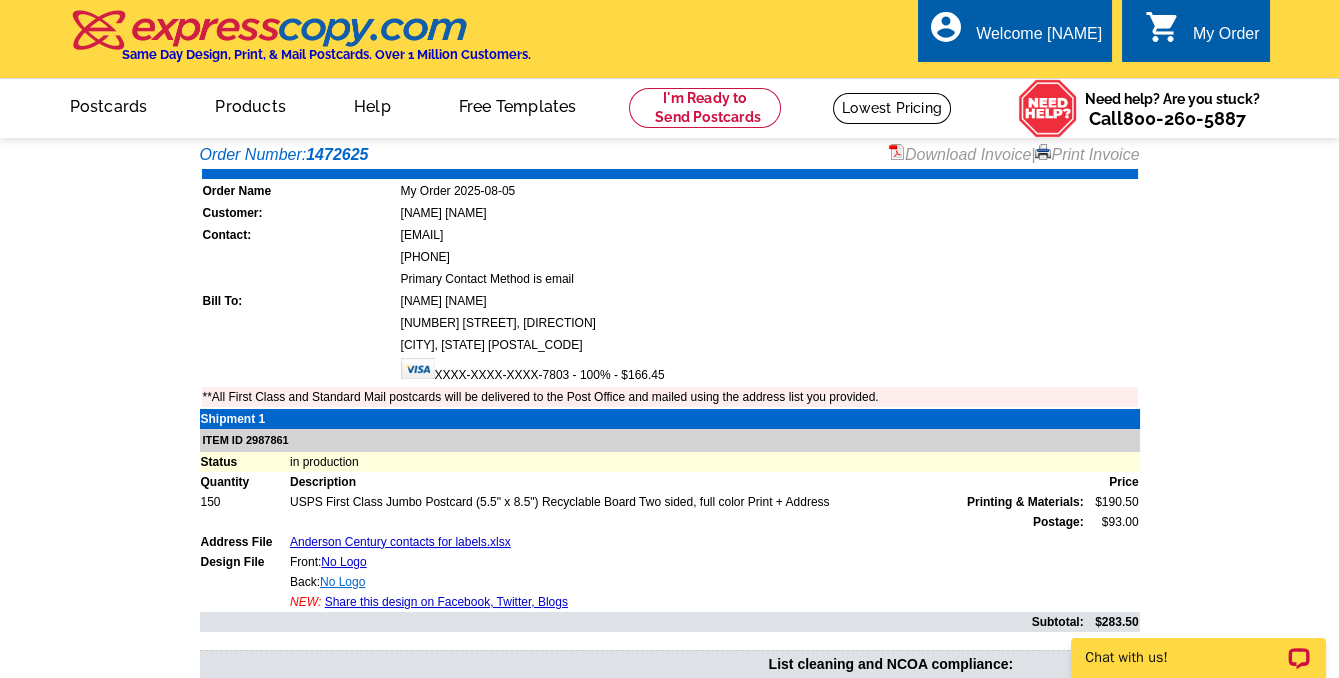 click on "No Logo" at bounding box center [342, 582] 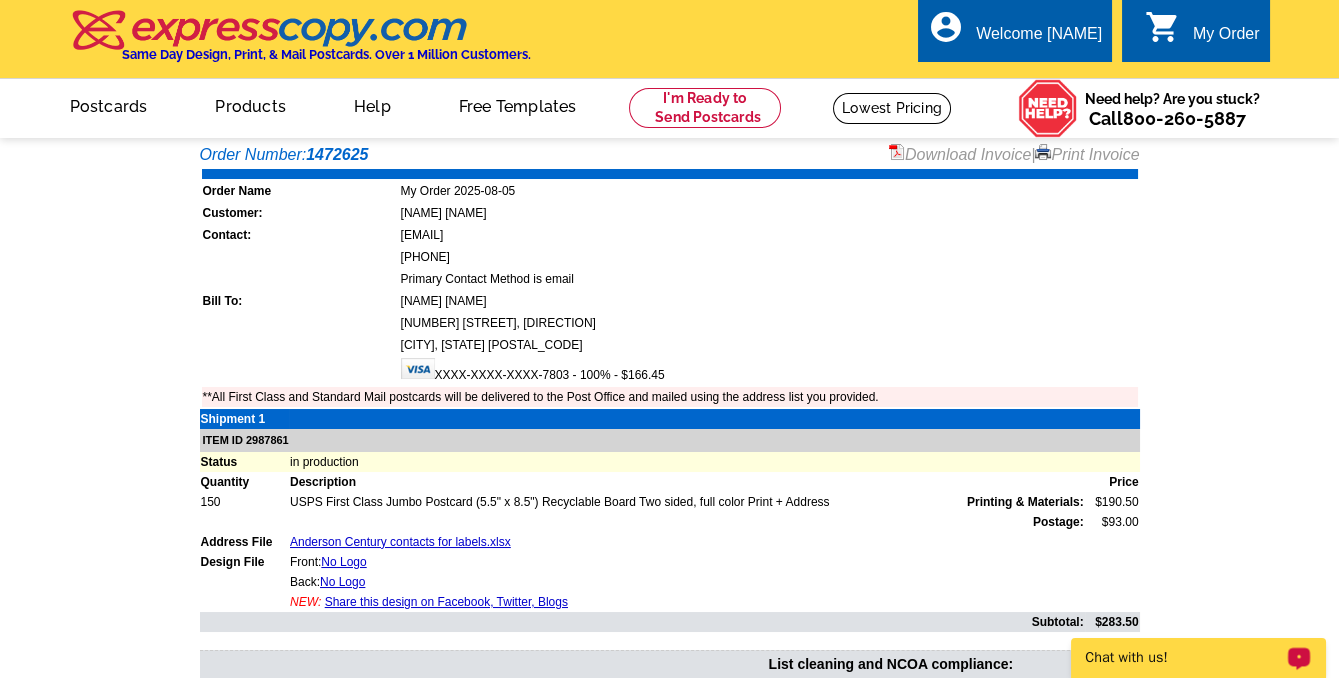 click on "Chat with us!" at bounding box center [1185, 658] 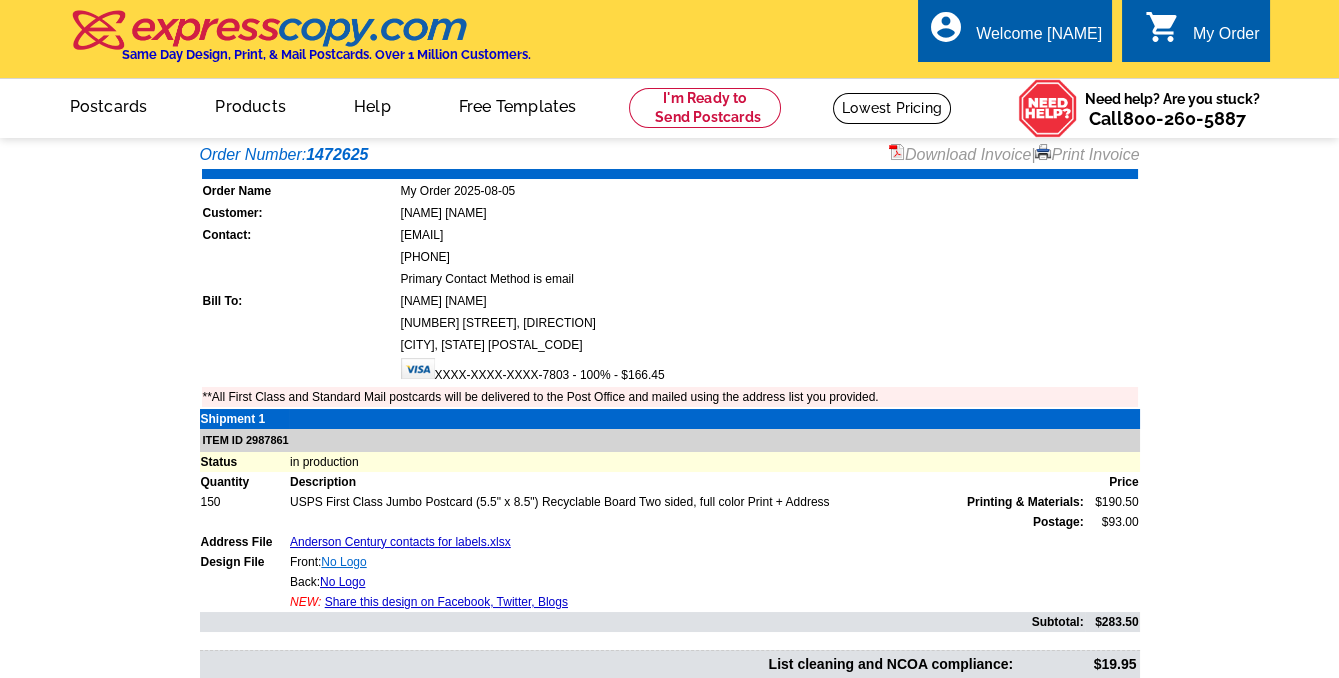 click on "No Logo" at bounding box center [343, 562] 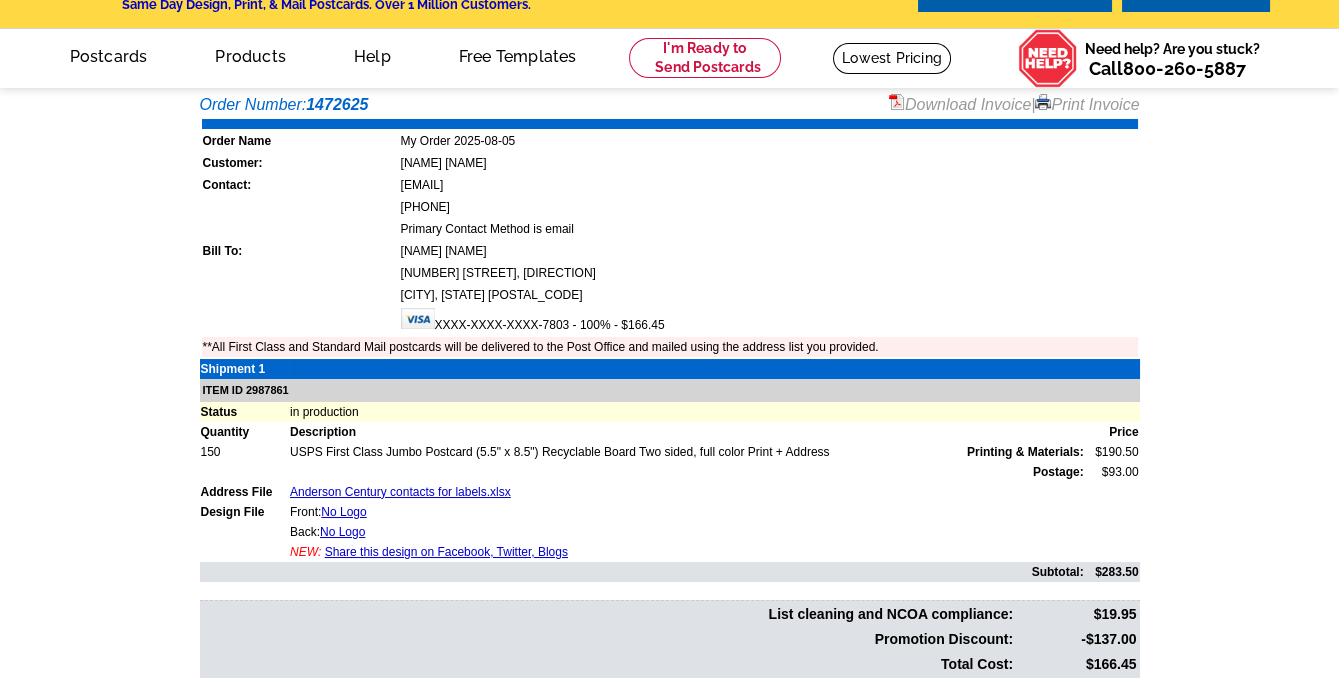 scroll, scrollTop: 0, scrollLeft: 0, axis: both 